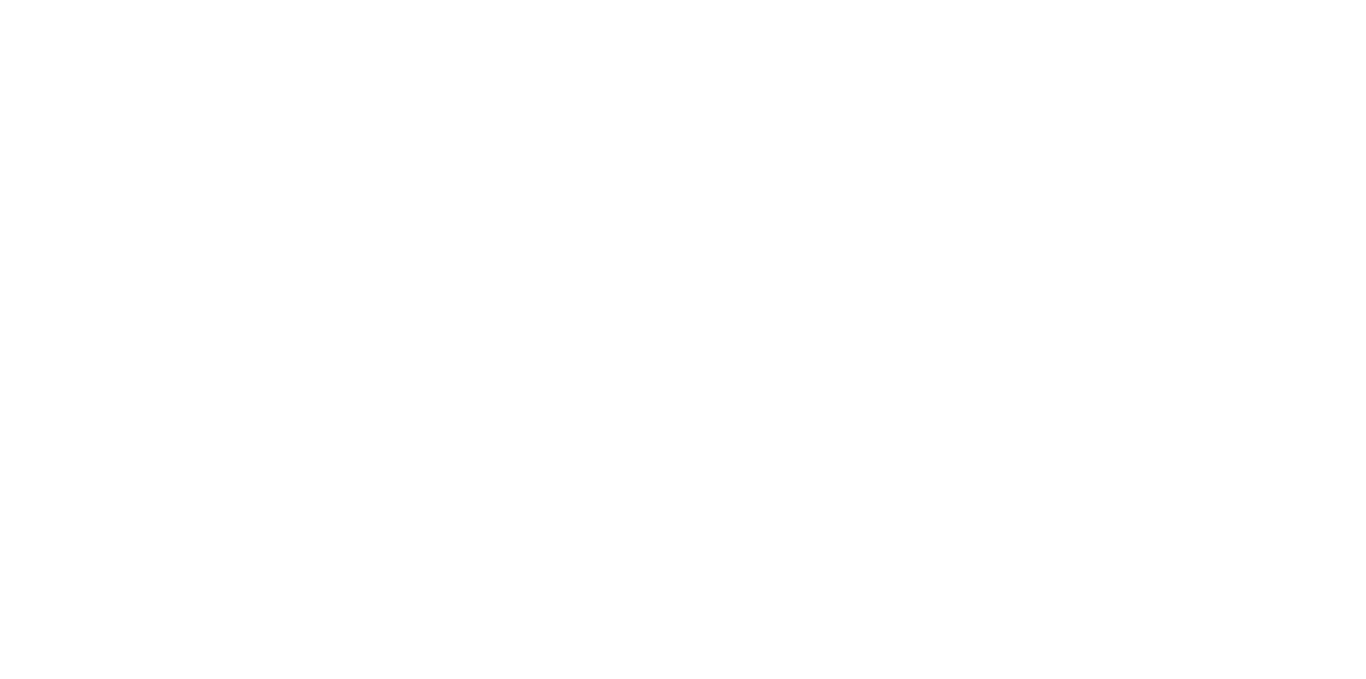 scroll, scrollTop: 0, scrollLeft: 0, axis: both 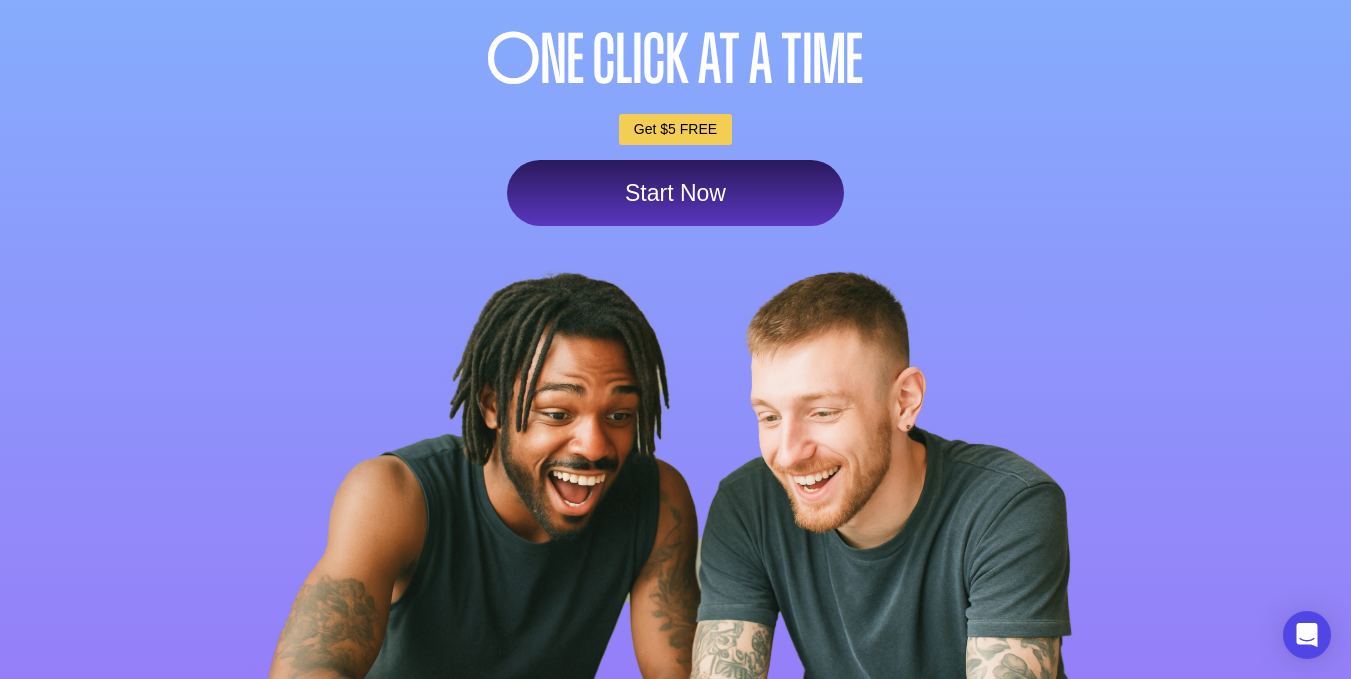 click on "Start Now" at bounding box center [675, 193] 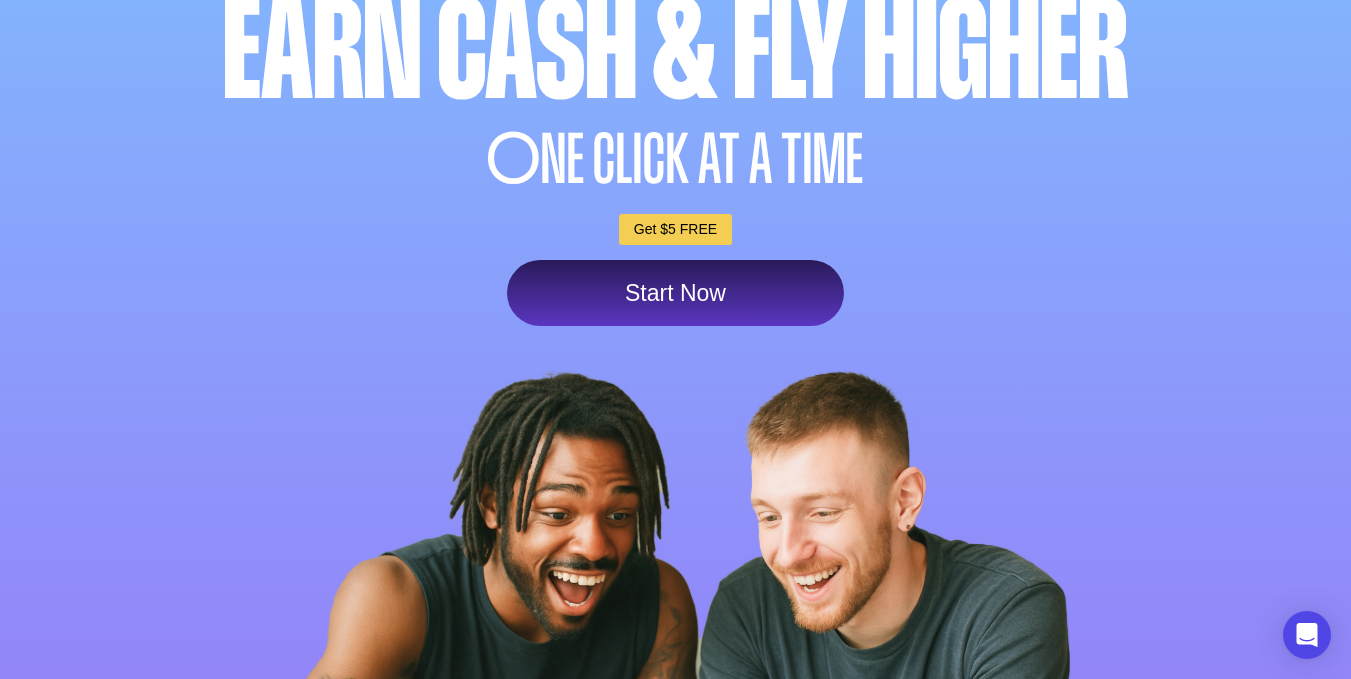 click on "Start Now" at bounding box center (675, 293) 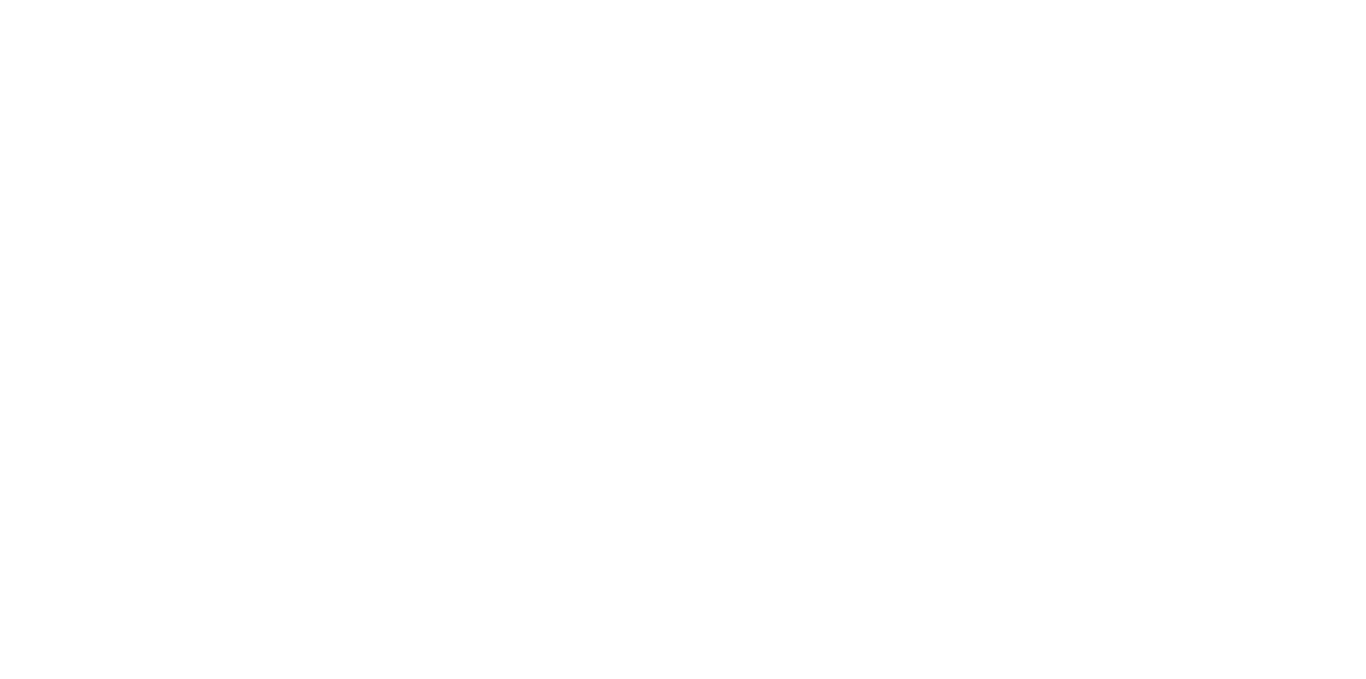 scroll, scrollTop: 0, scrollLeft: 0, axis: both 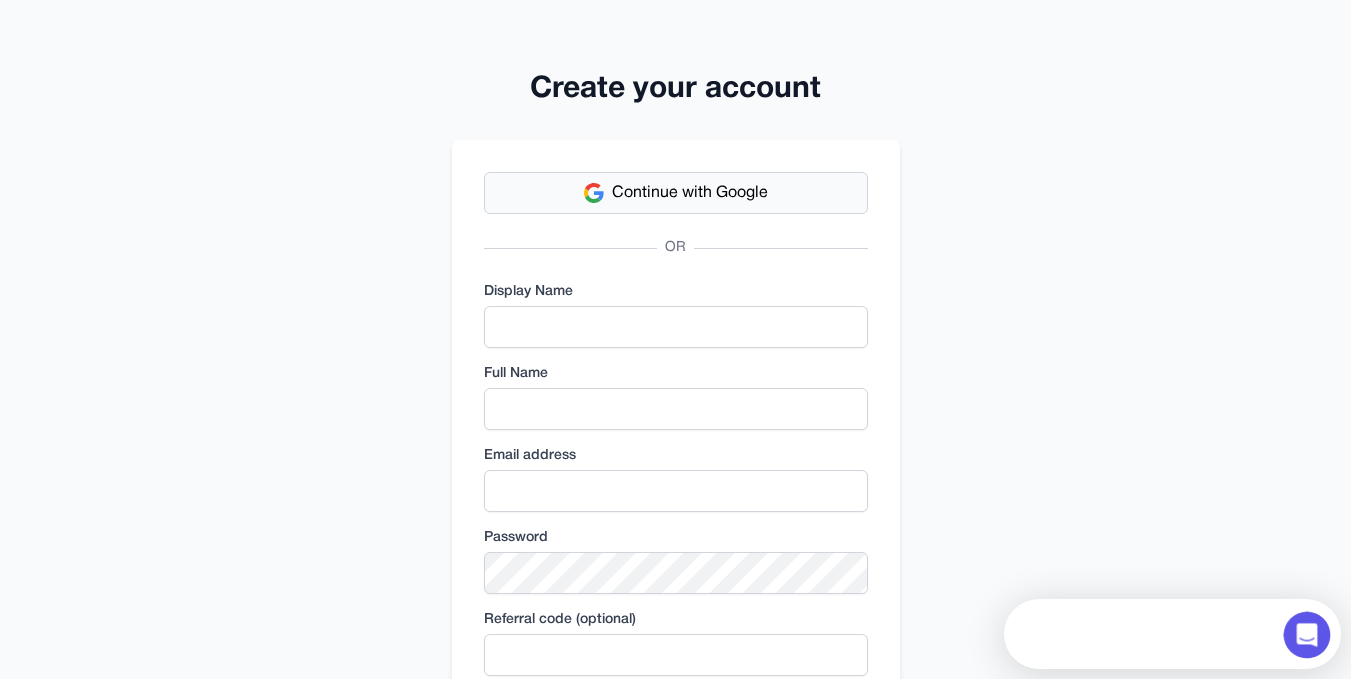click on "Continue with Google" at bounding box center (676, 193) 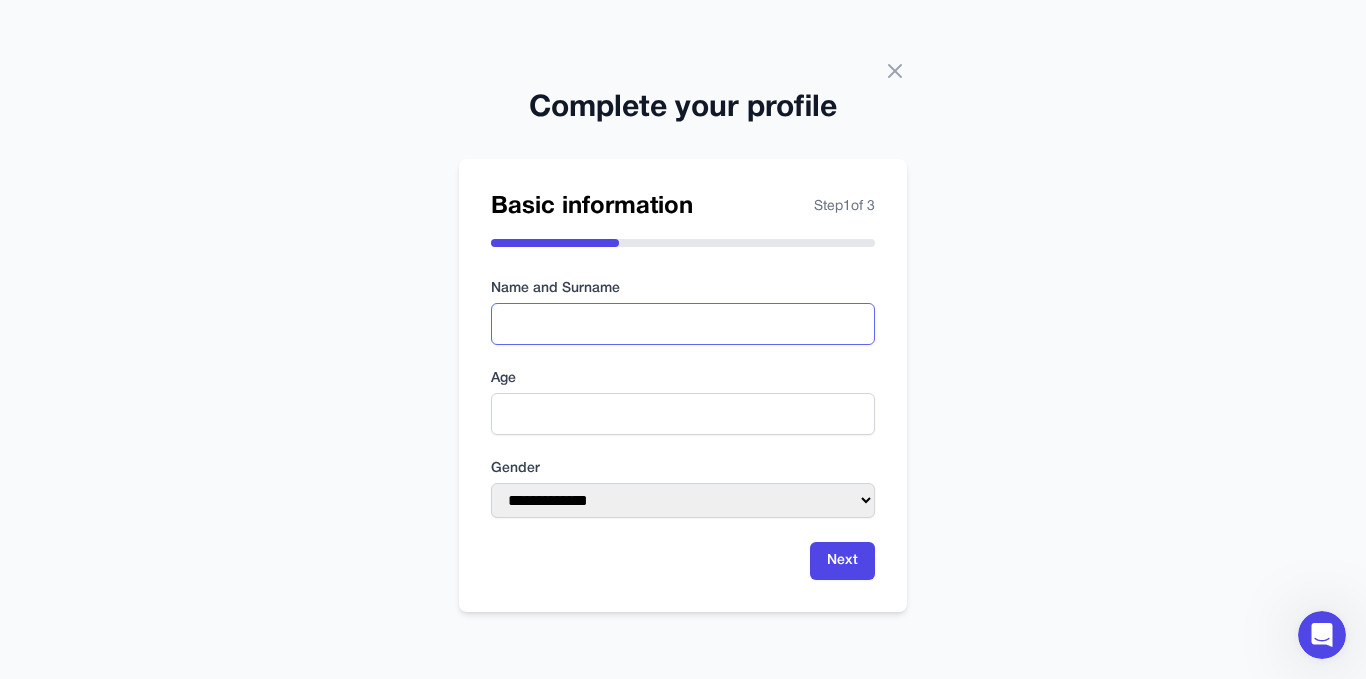 click at bounding box center [683, 324] 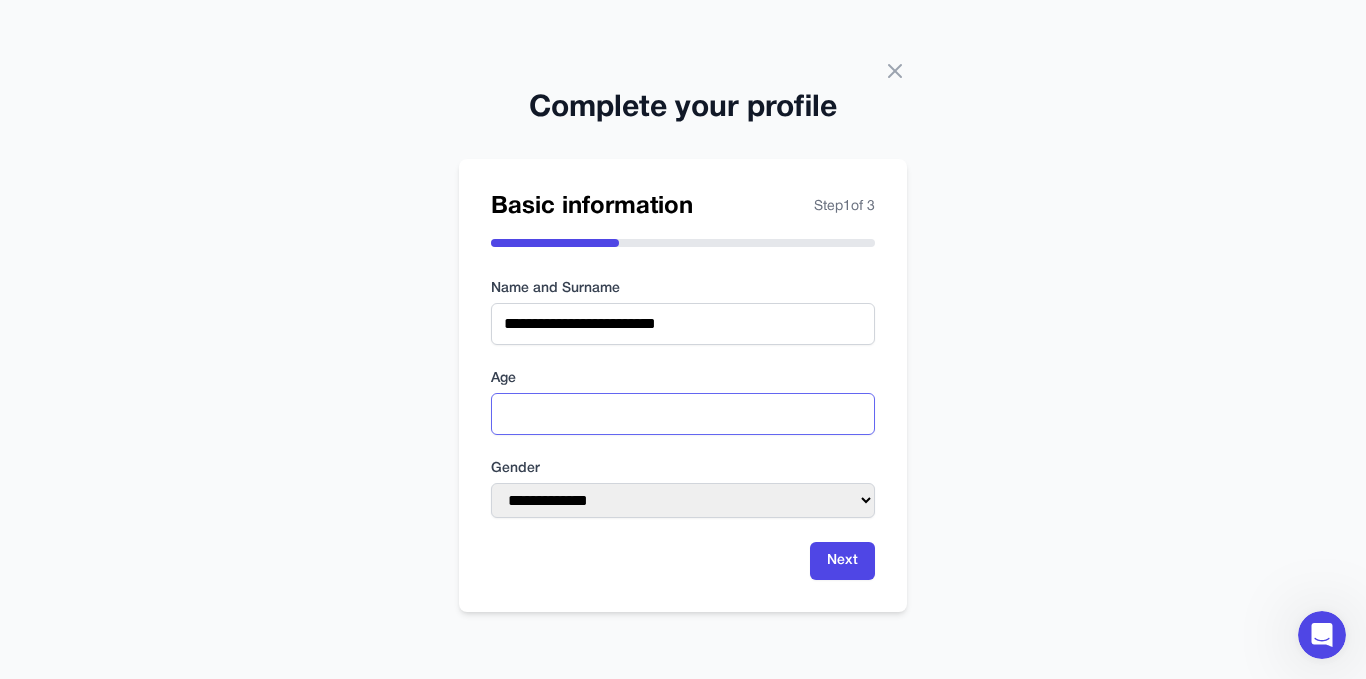 click at bounding box center (683, 414) 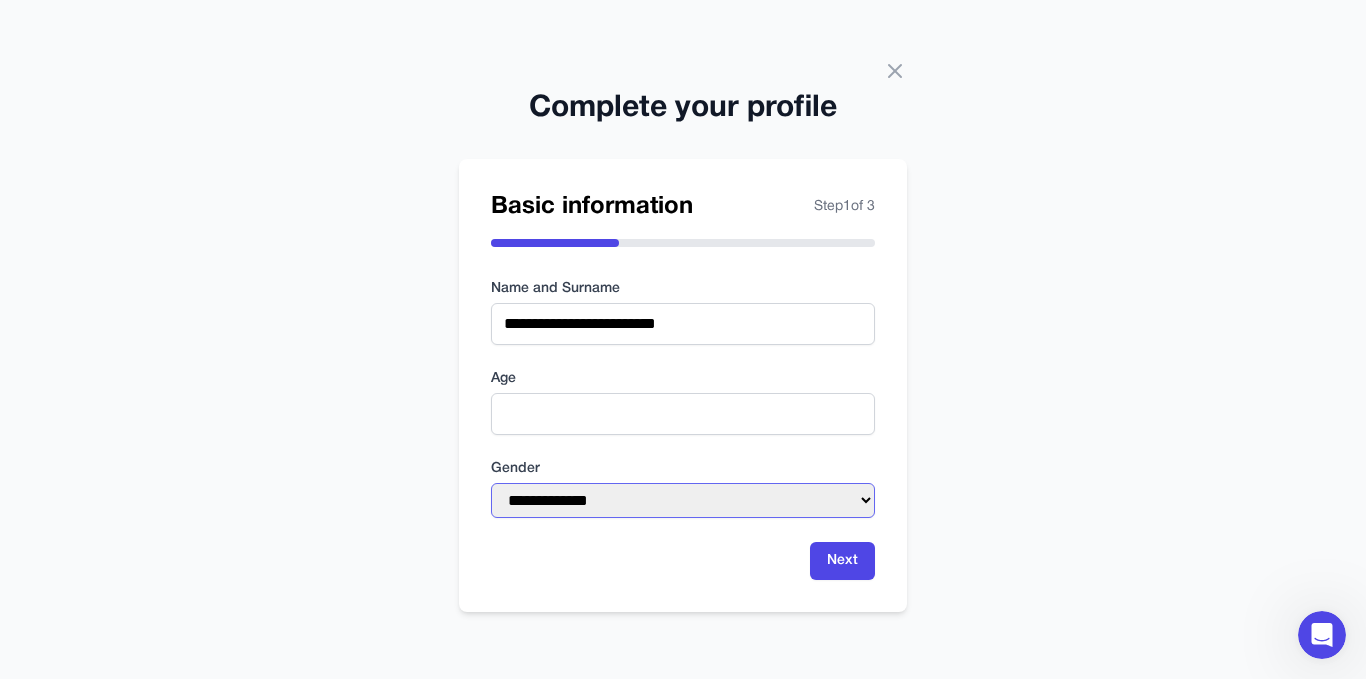 click on "[LAST] [LAST] [LAST]" at bounding box center (683, 500) 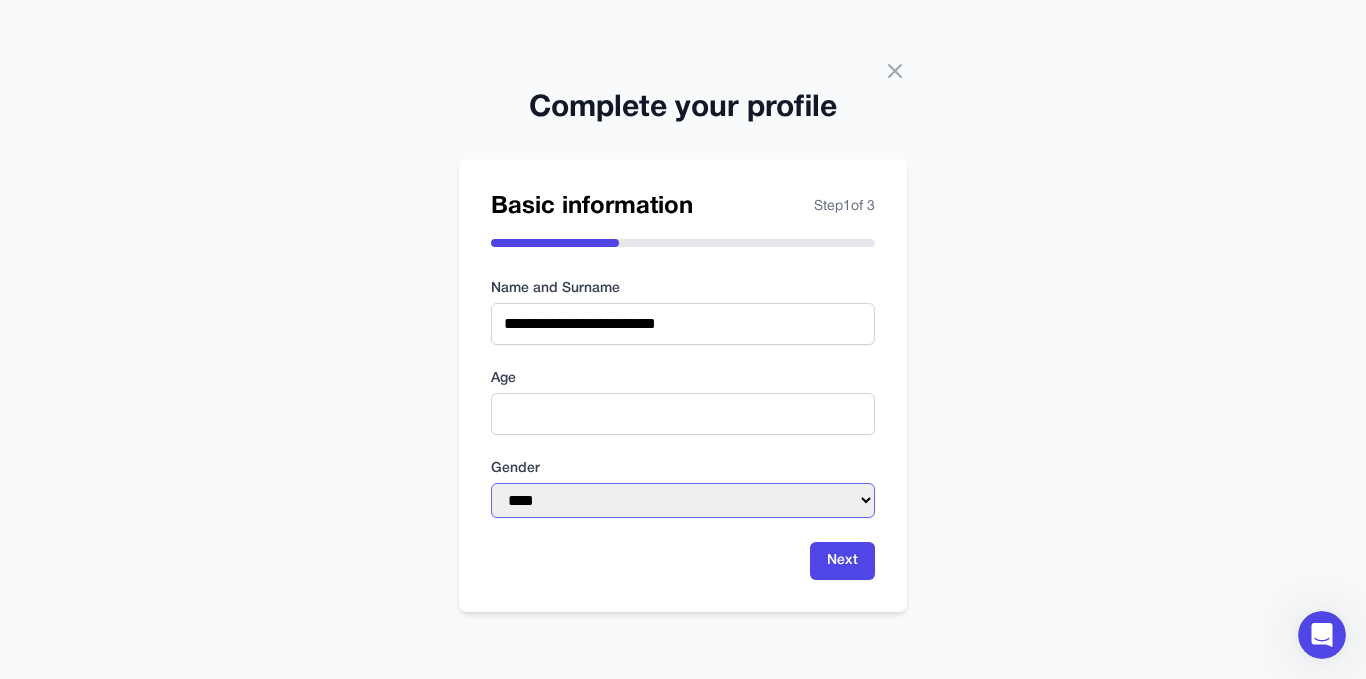 click on "[LAST] [LAST] [LAST]" at bounding box center (683, 500) 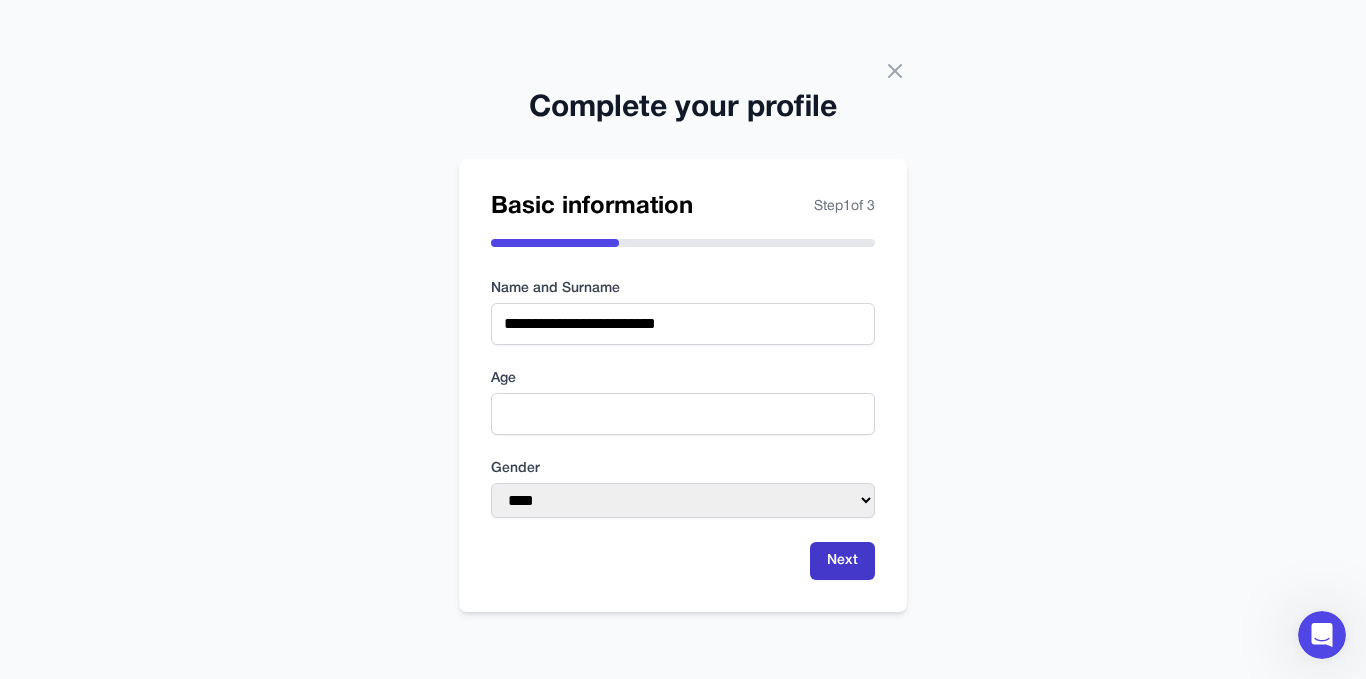 drag, startPoint x: 886, startPoint y: 570, endPoint x: 874, endPoint y: 565, distance: 13 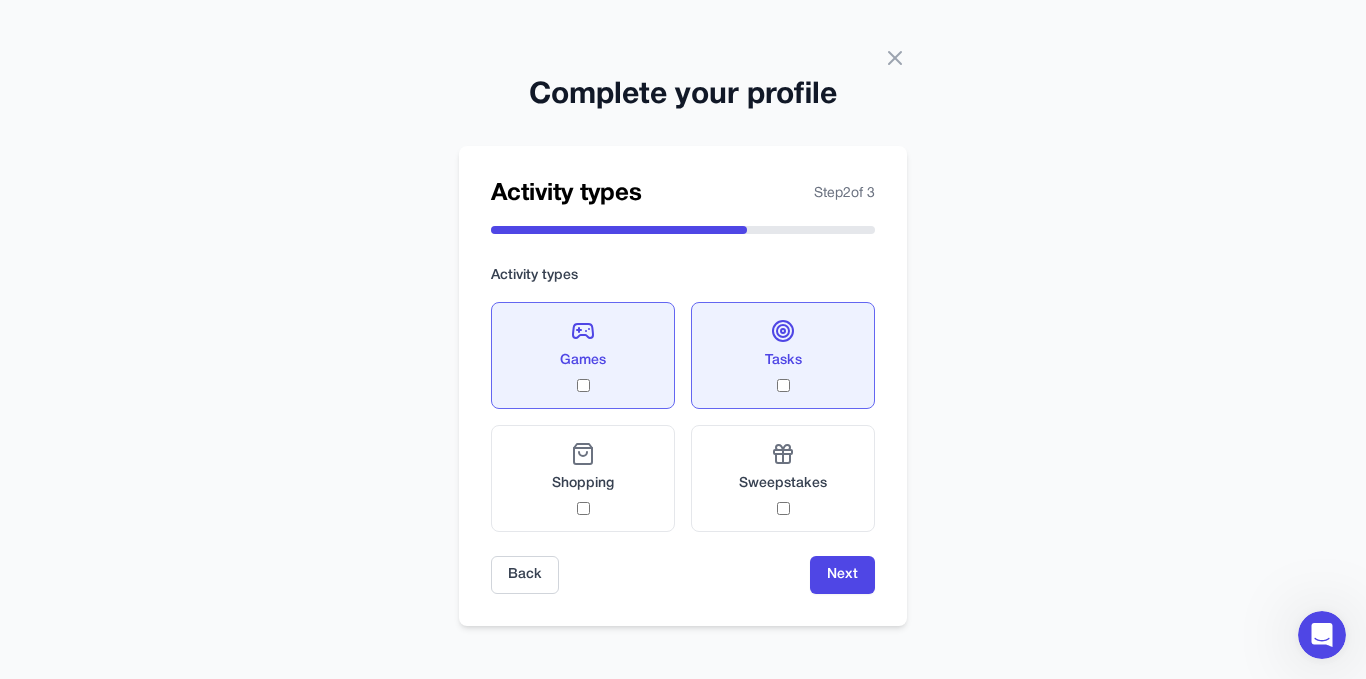 click on "Activity types Step  2  of 3 Activity types Games Tasks Shopping Sweepstakes Back Next" at bounding box center [683, 386] 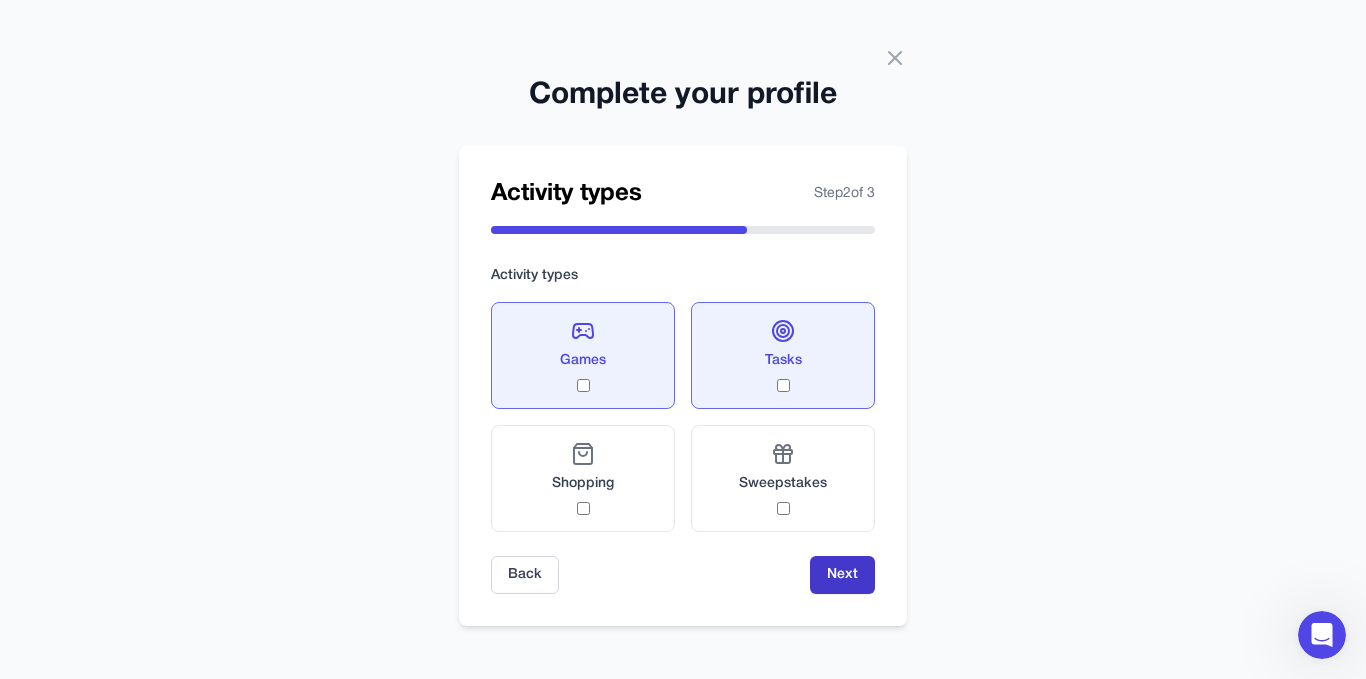 click on "Next" at bounding box center [842, 575] 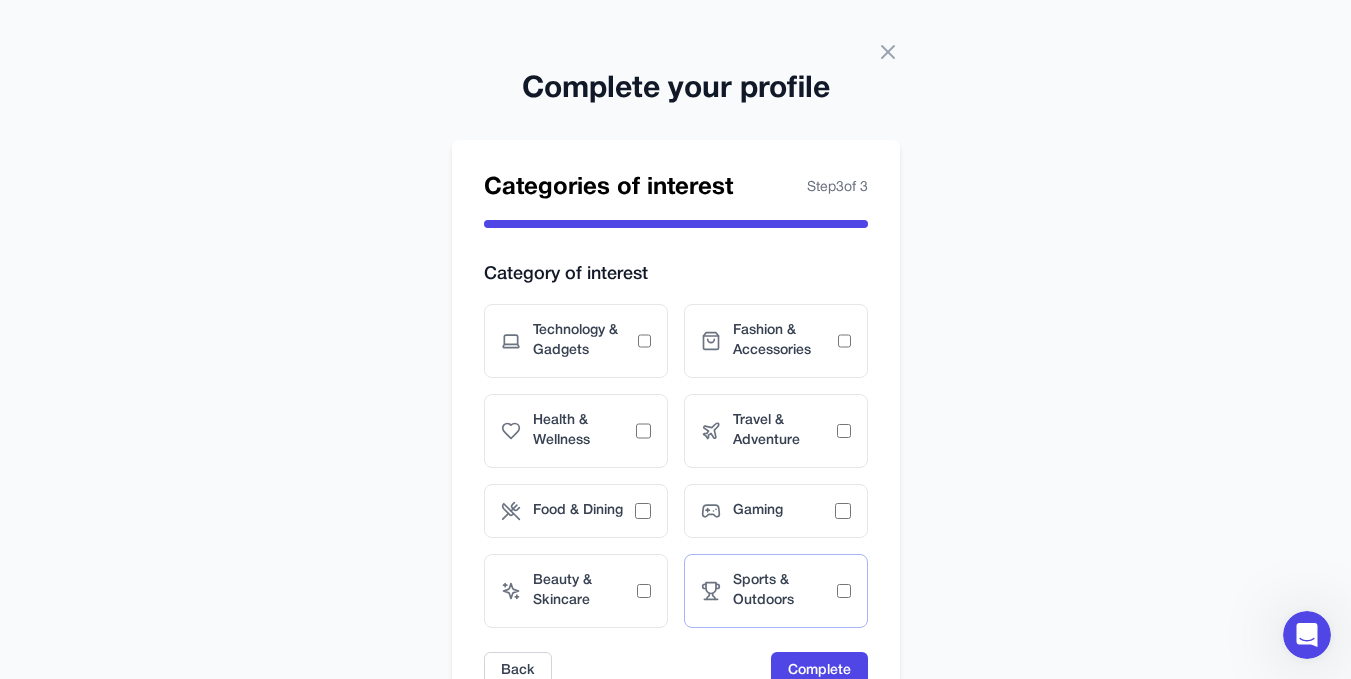 scroll, scrollTop: 91, scrollLeft: 0, axis: vertical 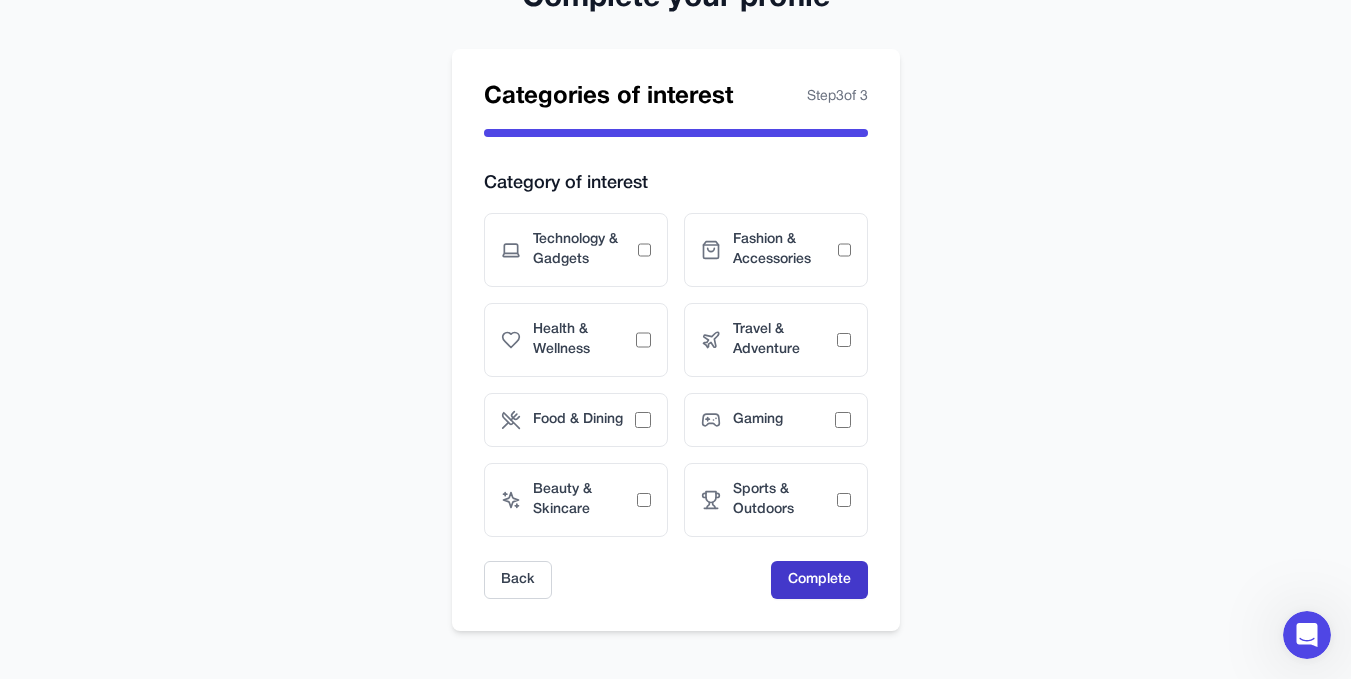 click on "Complete" at bounding box center (819, 580) 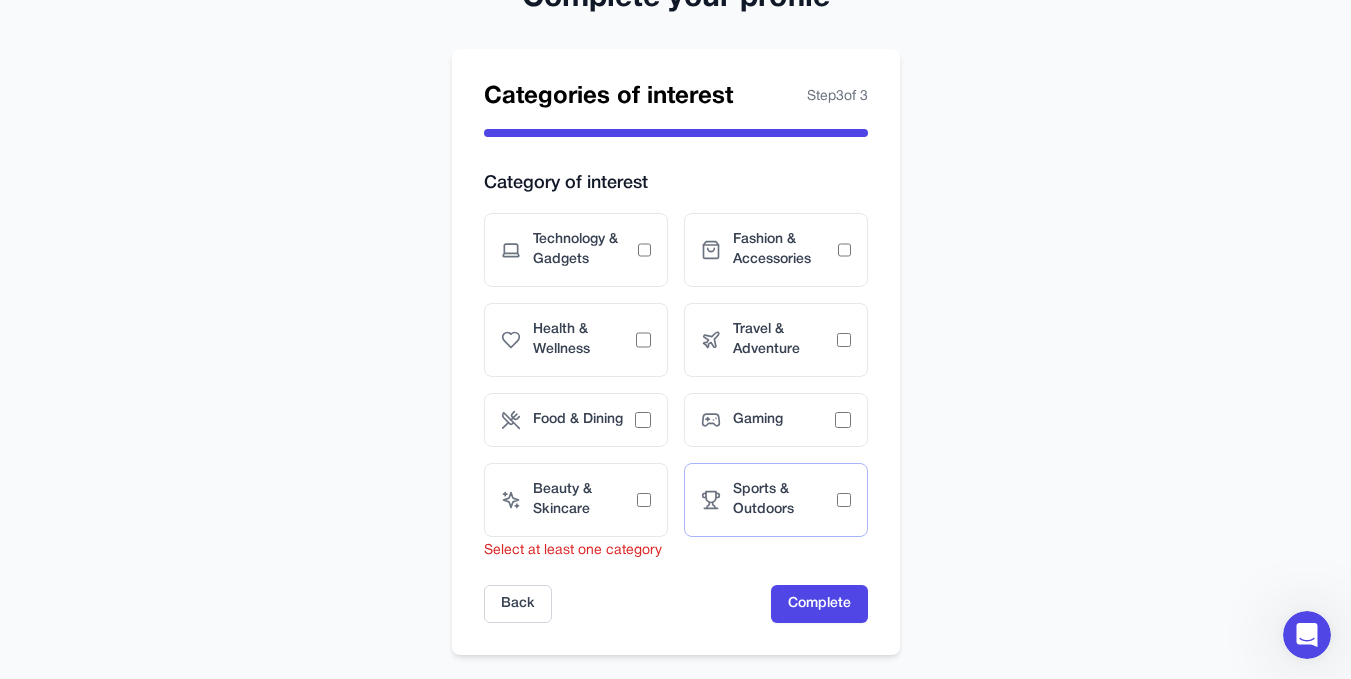 click on "Sports & Outdoors" at bounding box center [785, 500] 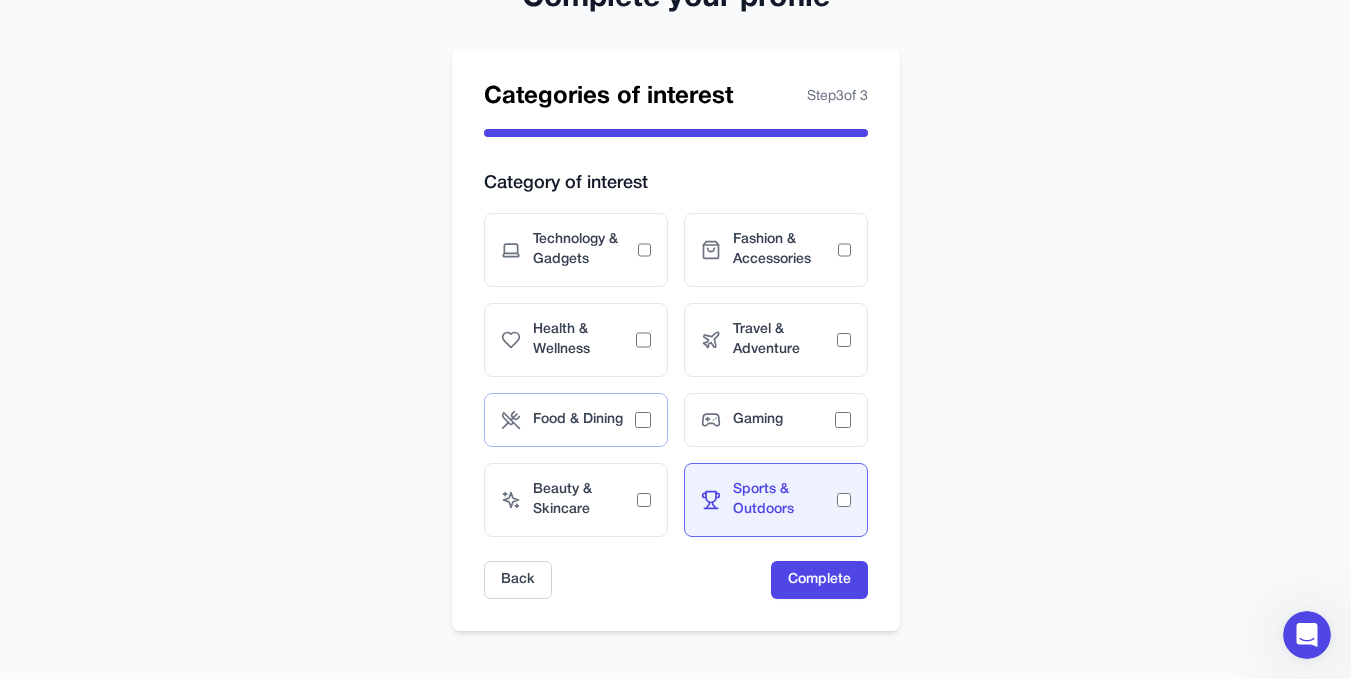 click on "Food & Dining" at bounding box center (584, 420) 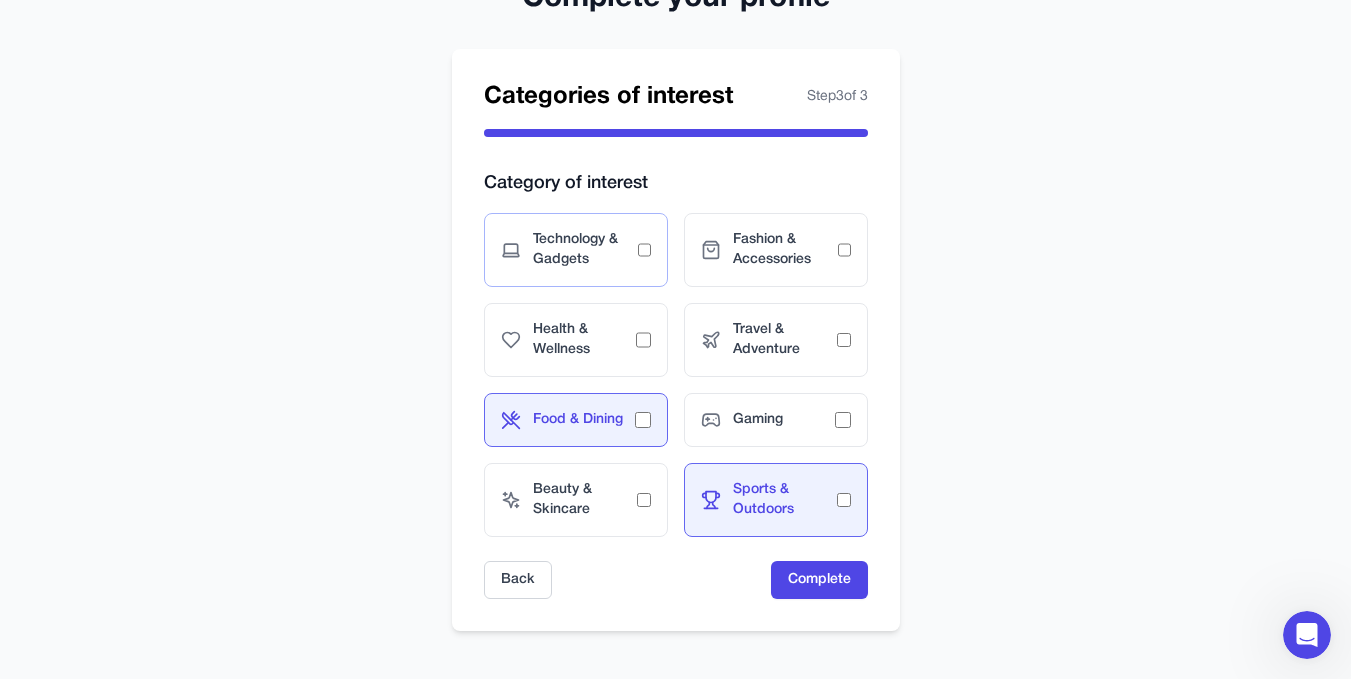 click on "Technology & Gadgets" at bounding box center [585, 250] 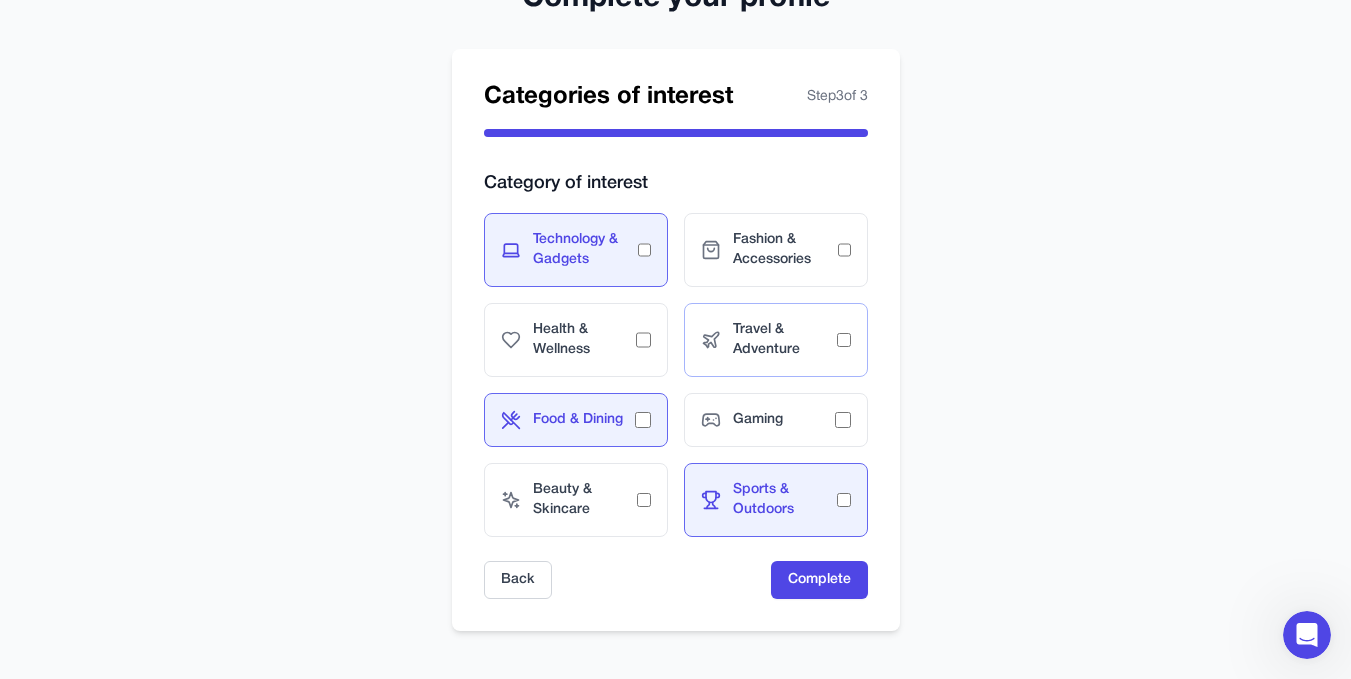click on "Travel & Adventure" at bounding box center [785, 340] 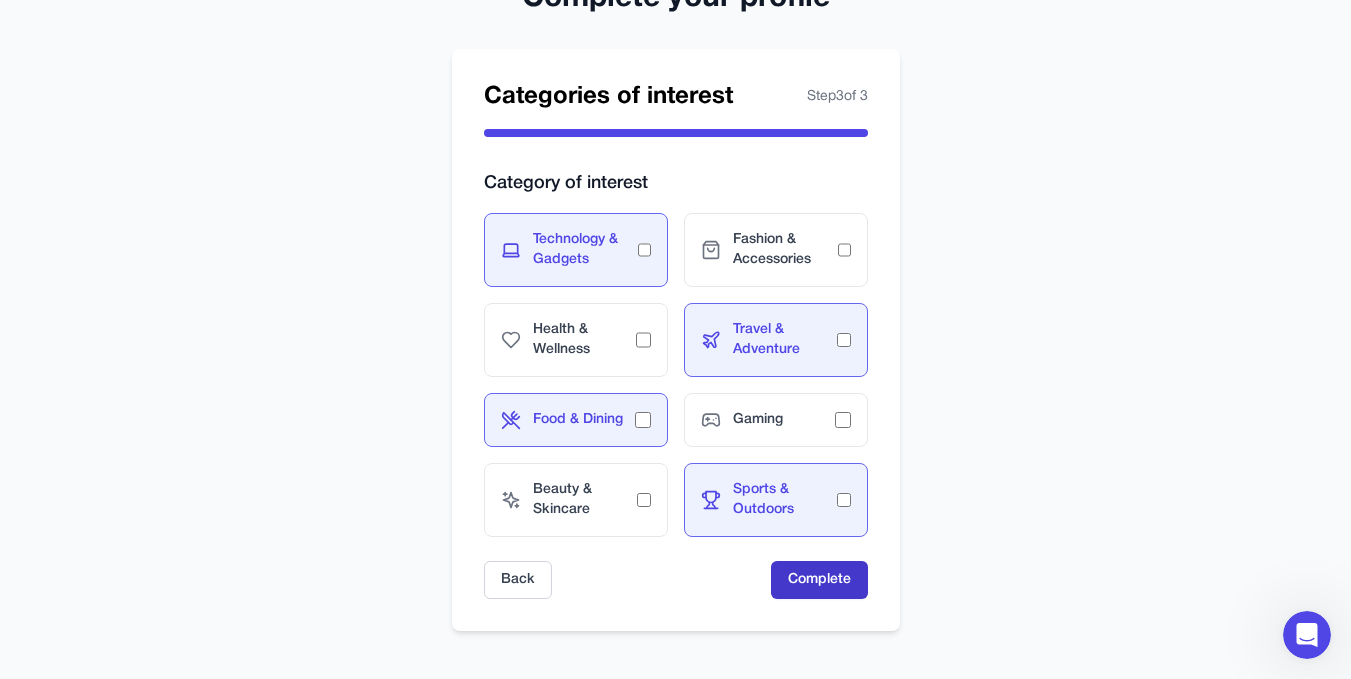 click on "Complete" at bounding box center (819, 580) 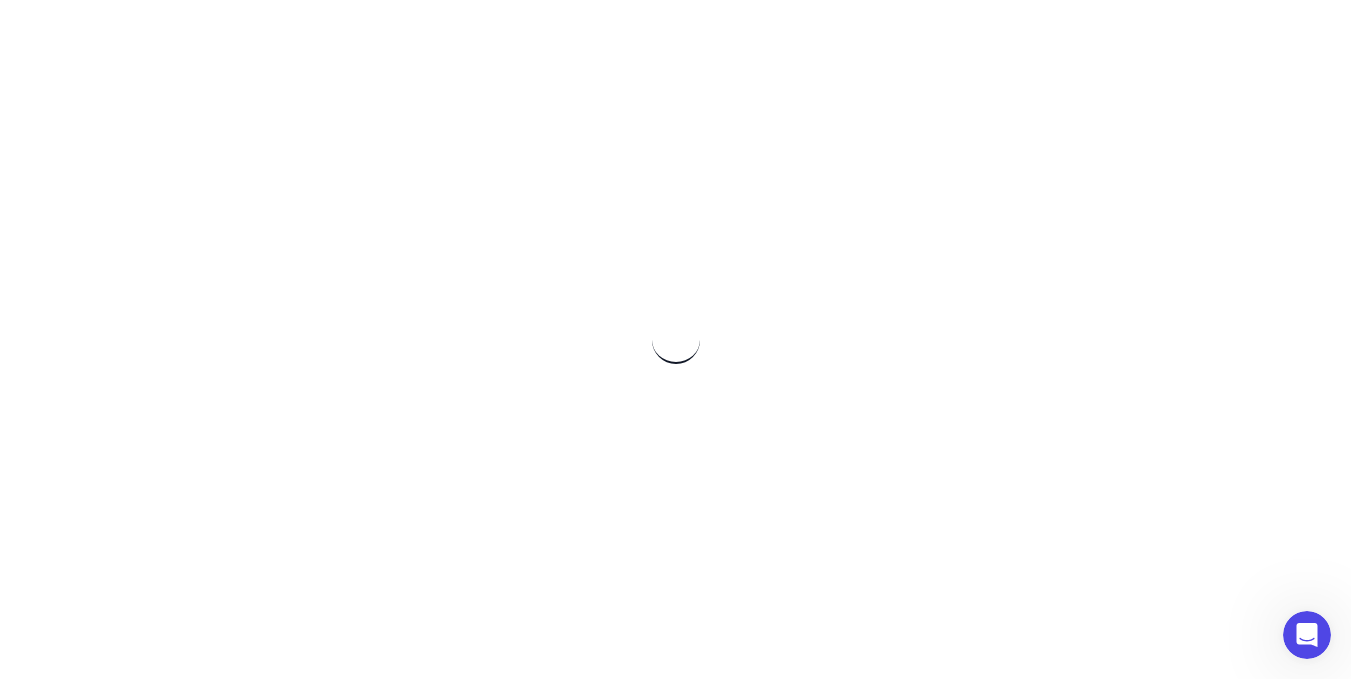 scroll, scrollTop: 0, scrollLeft: 0, axis: both 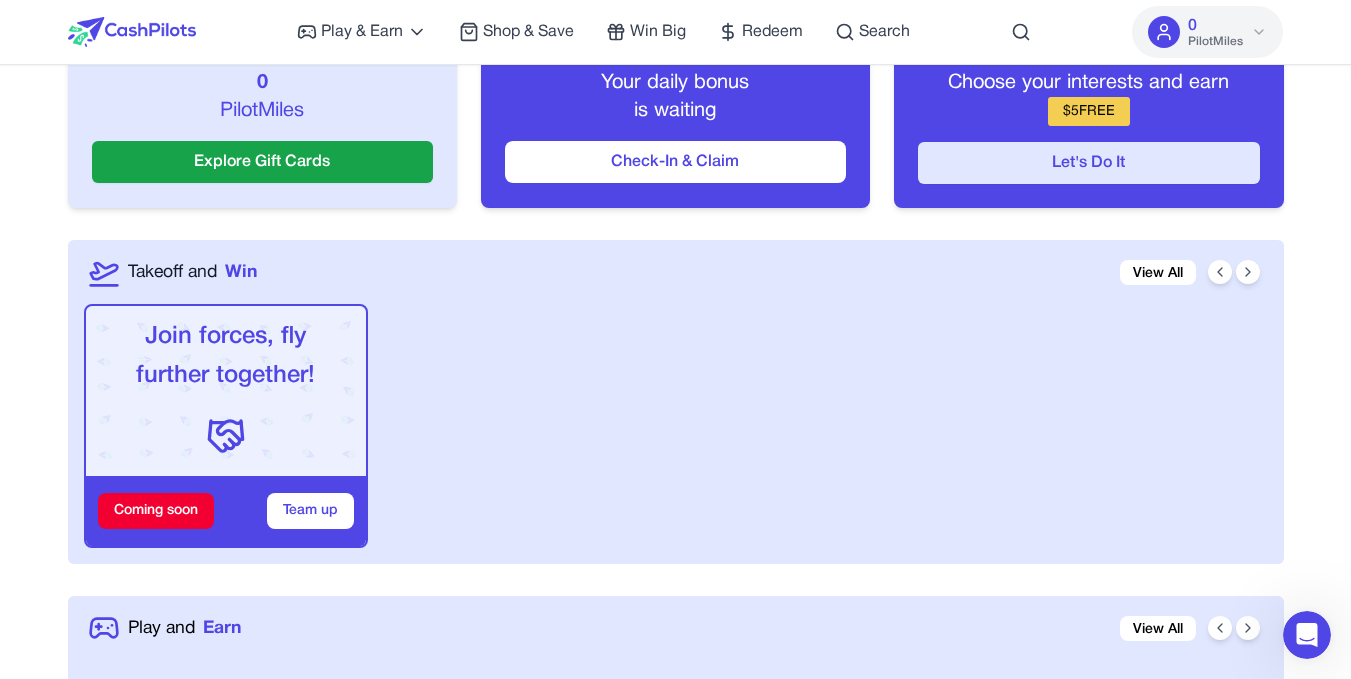 click on "Let's Do It" at bounding box center [1088, 163] 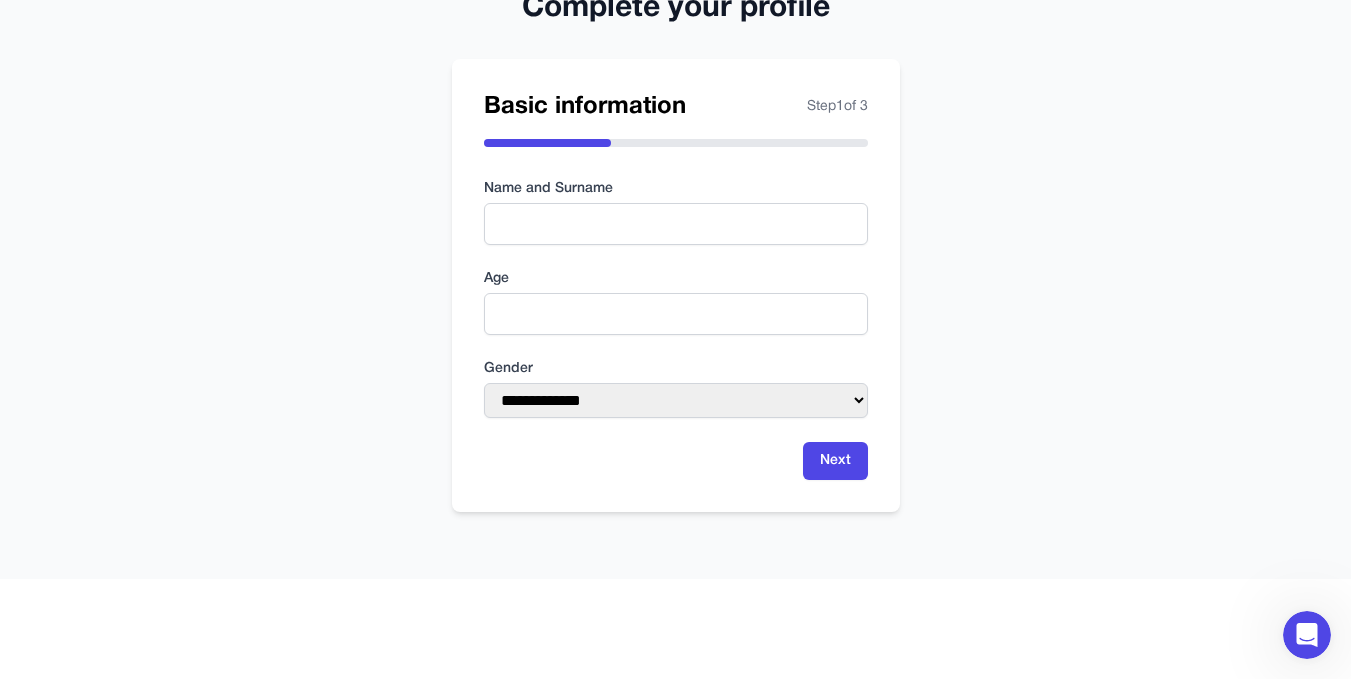 scroll, scrollTop: 0, scrollLeft: 0, axis: both 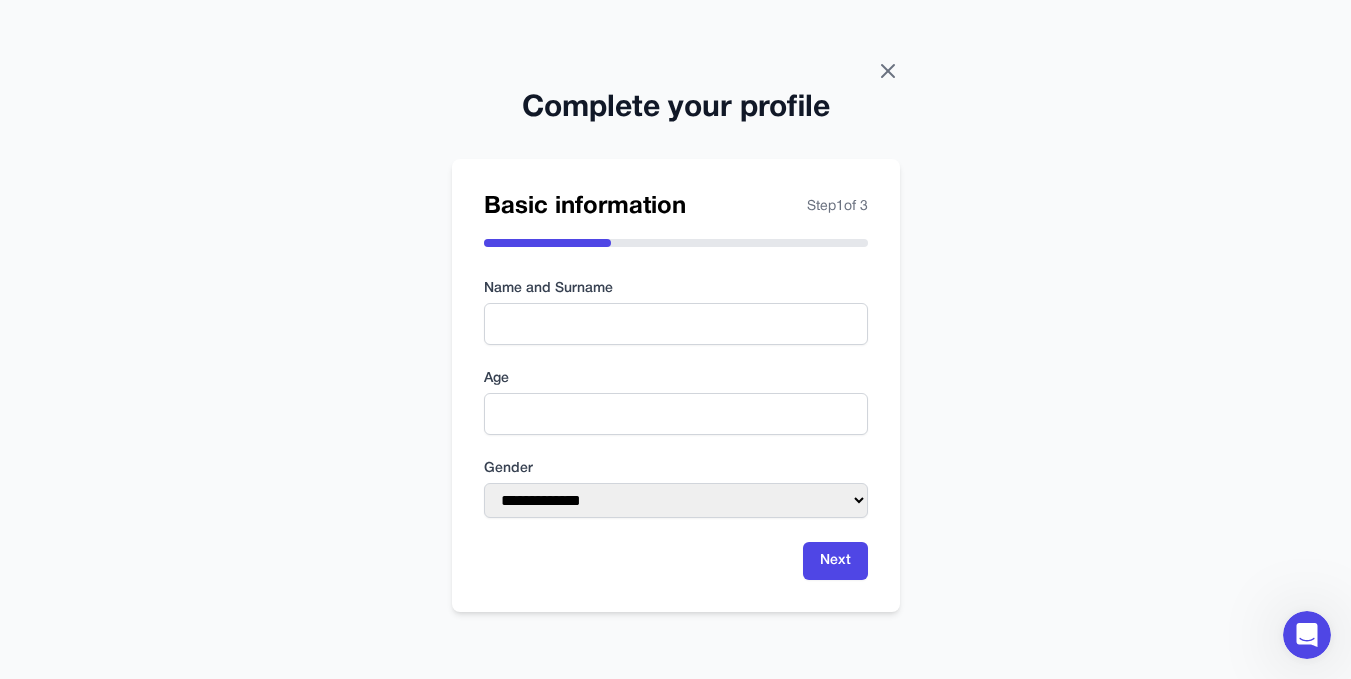 click 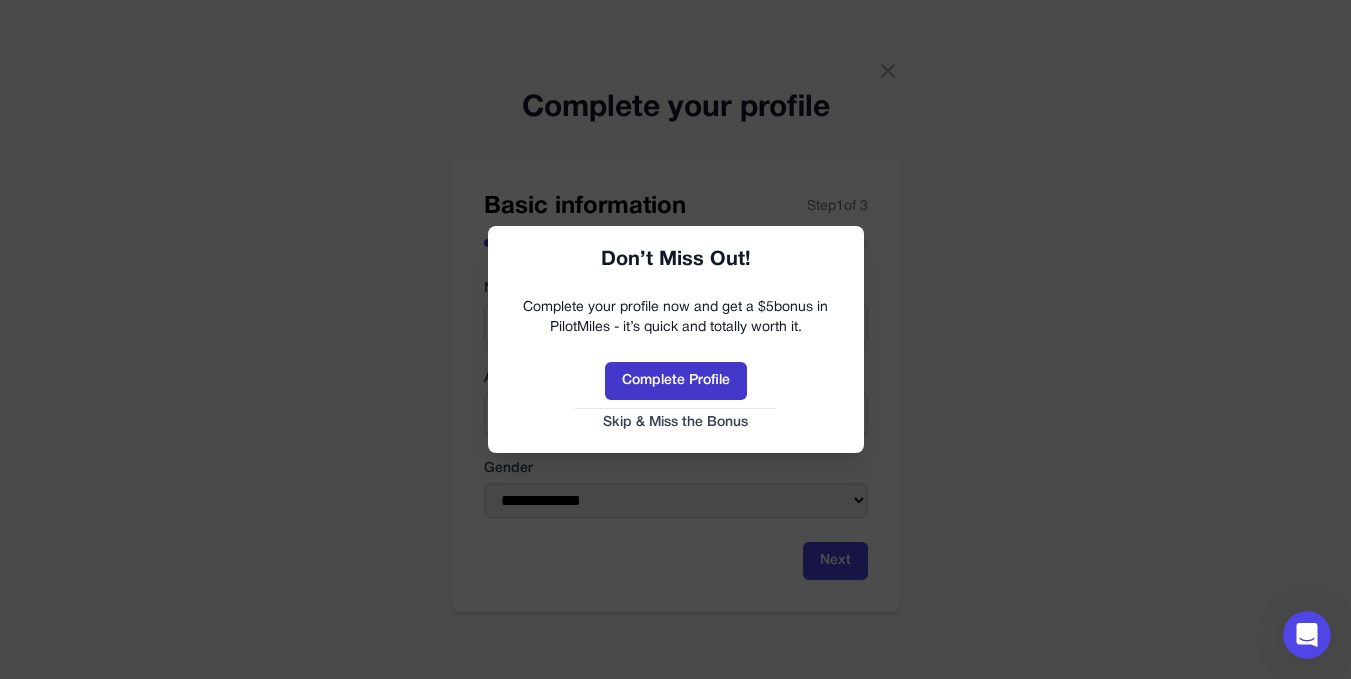 click on "Complete Profile" at bounding box center (676, 381) 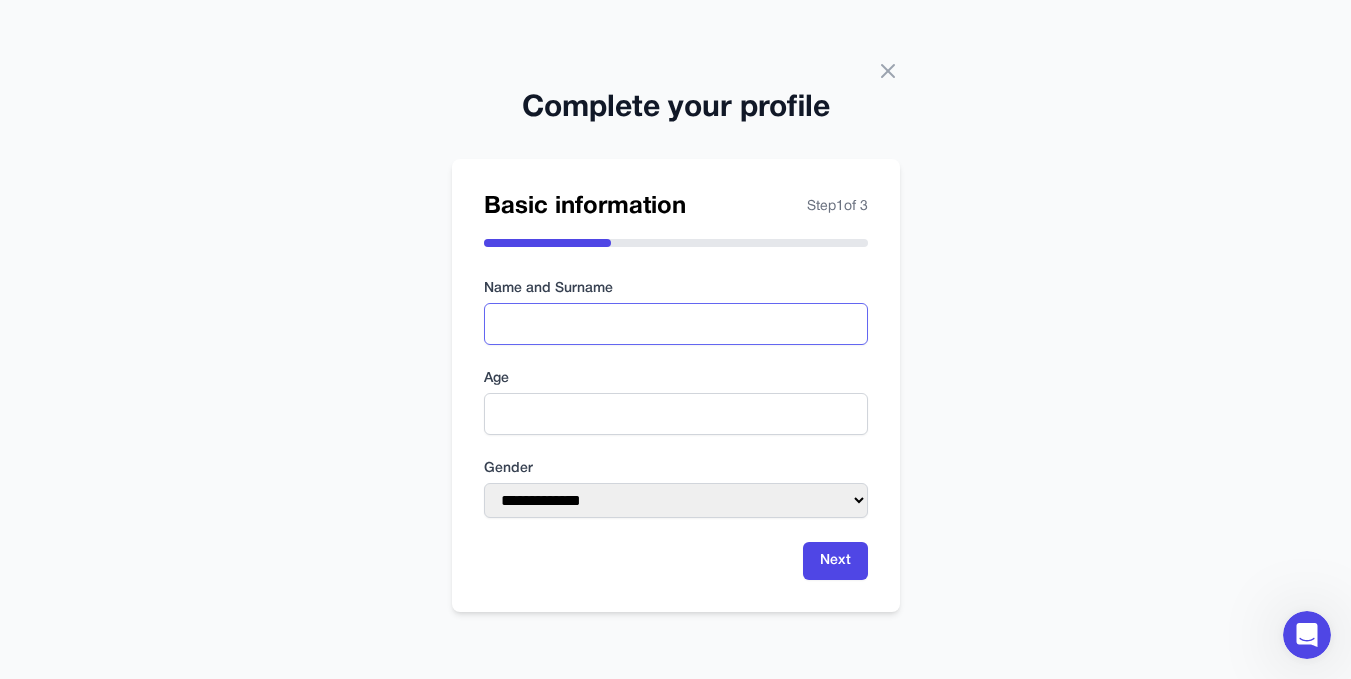 click at bounding box center (676, 324) 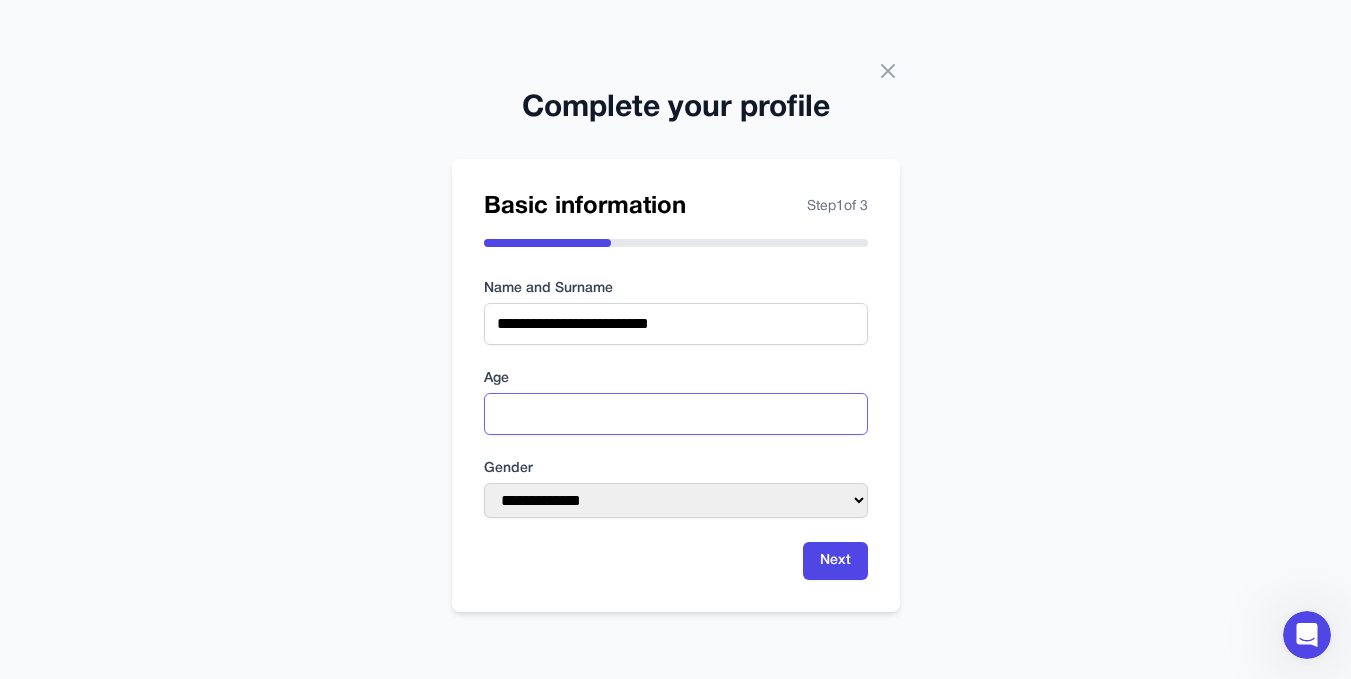 click at bounding box center [676, 414] 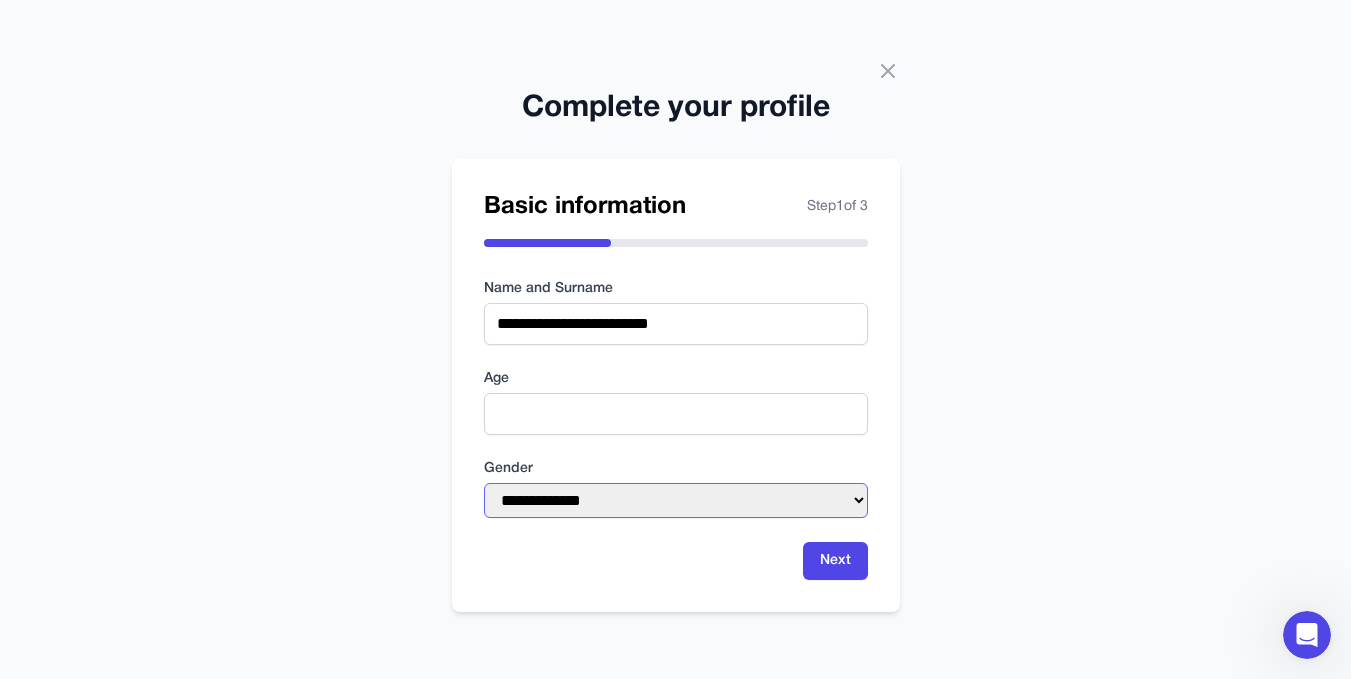 click on "[LAST] [LAST] [LAST]" at bounding box center (676, 500) 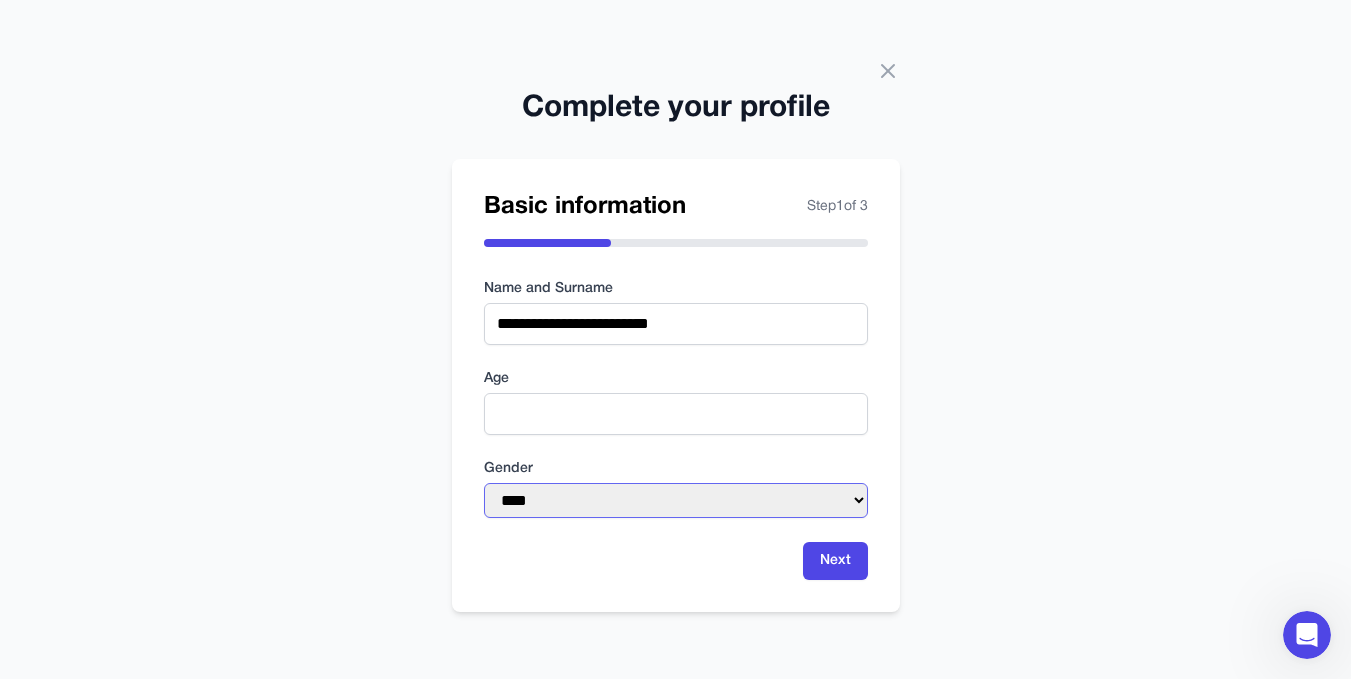 click on "[LAST] [LAST] [LAST]" at bounding box center [676, 500] 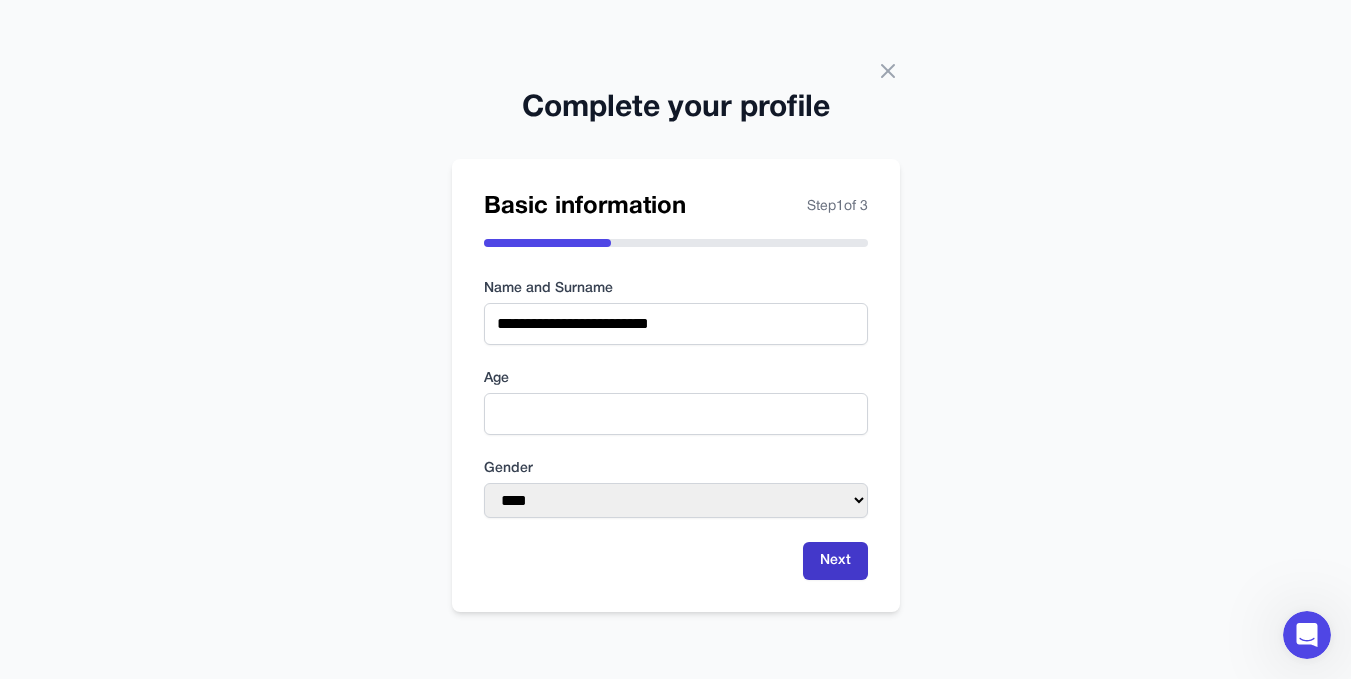 click on "Next" at bounding box center (835, 561) 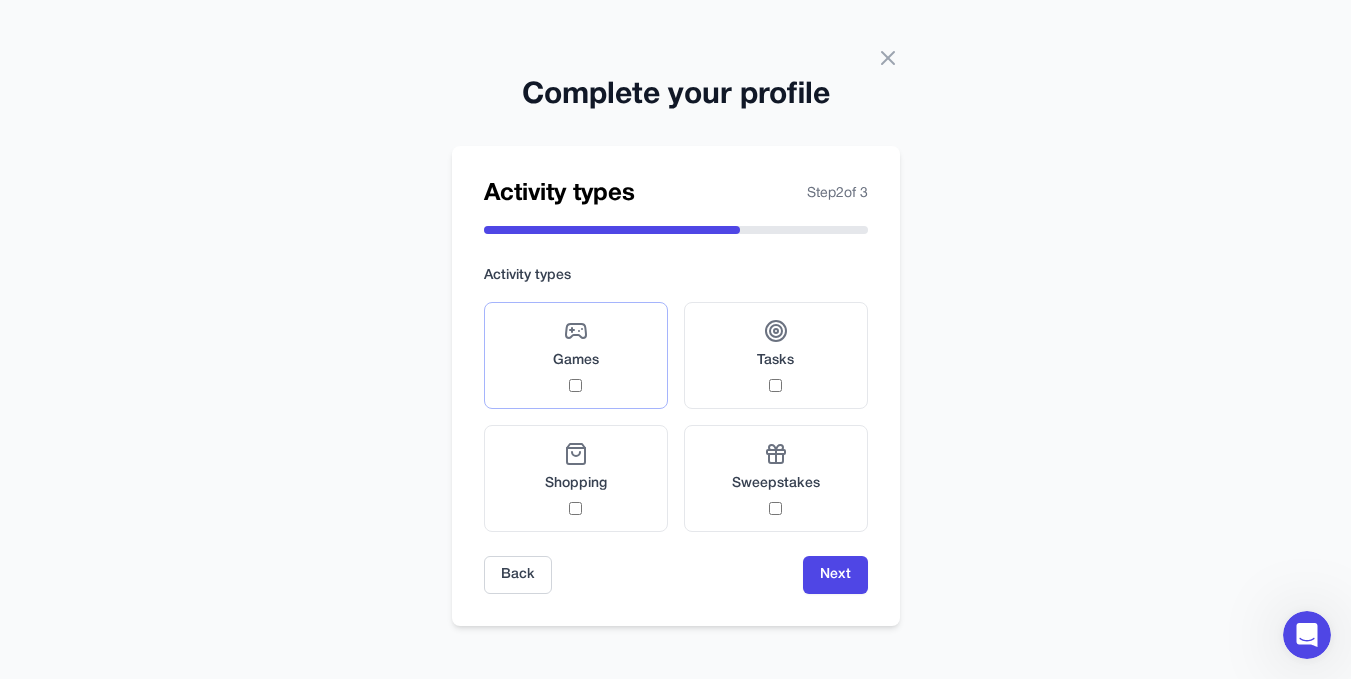 click on "Games" at bounding box center (576, 355) 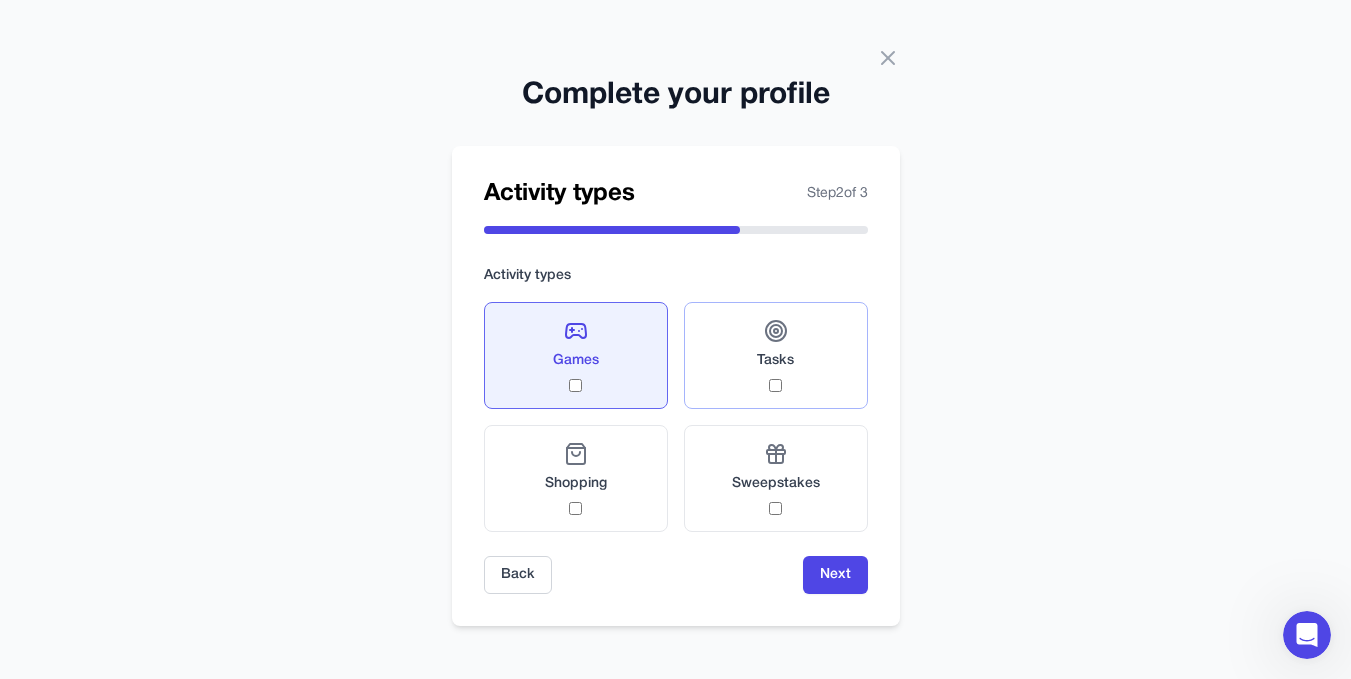 click on "Tasks" at bounding box center [775, 355] 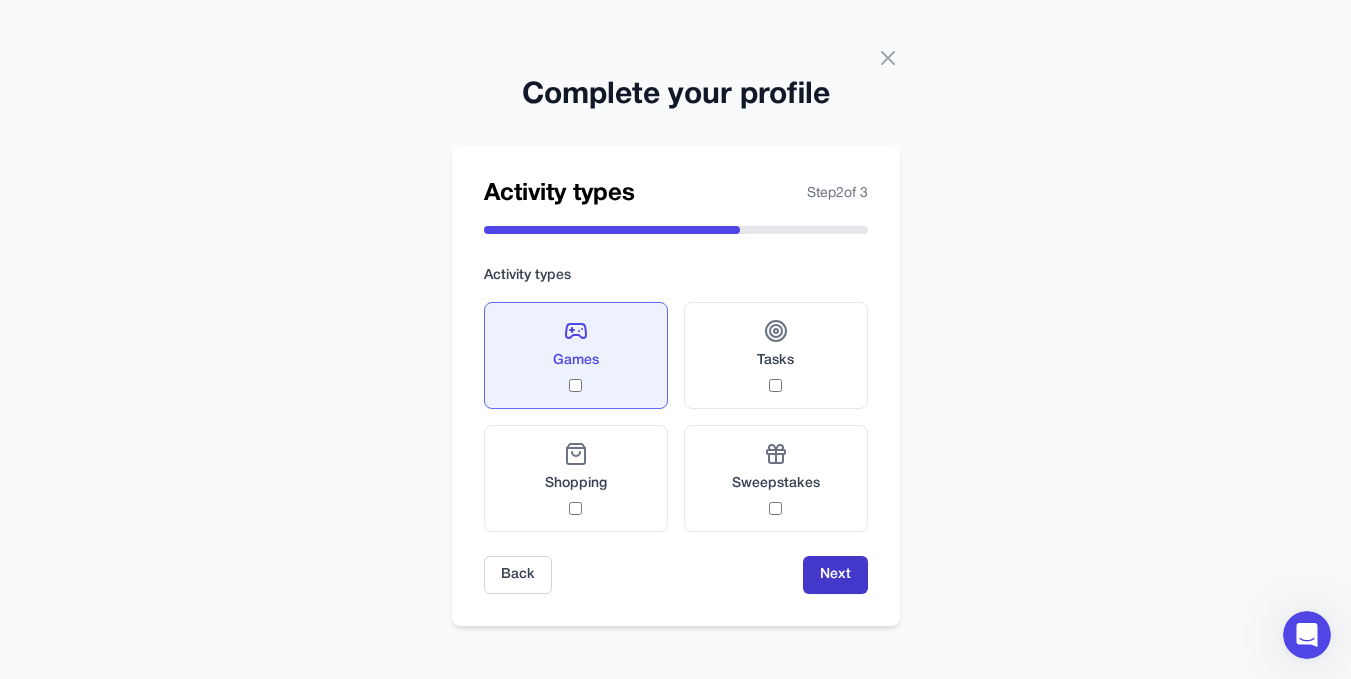 click on "Next" at bounding box center [835, 575] 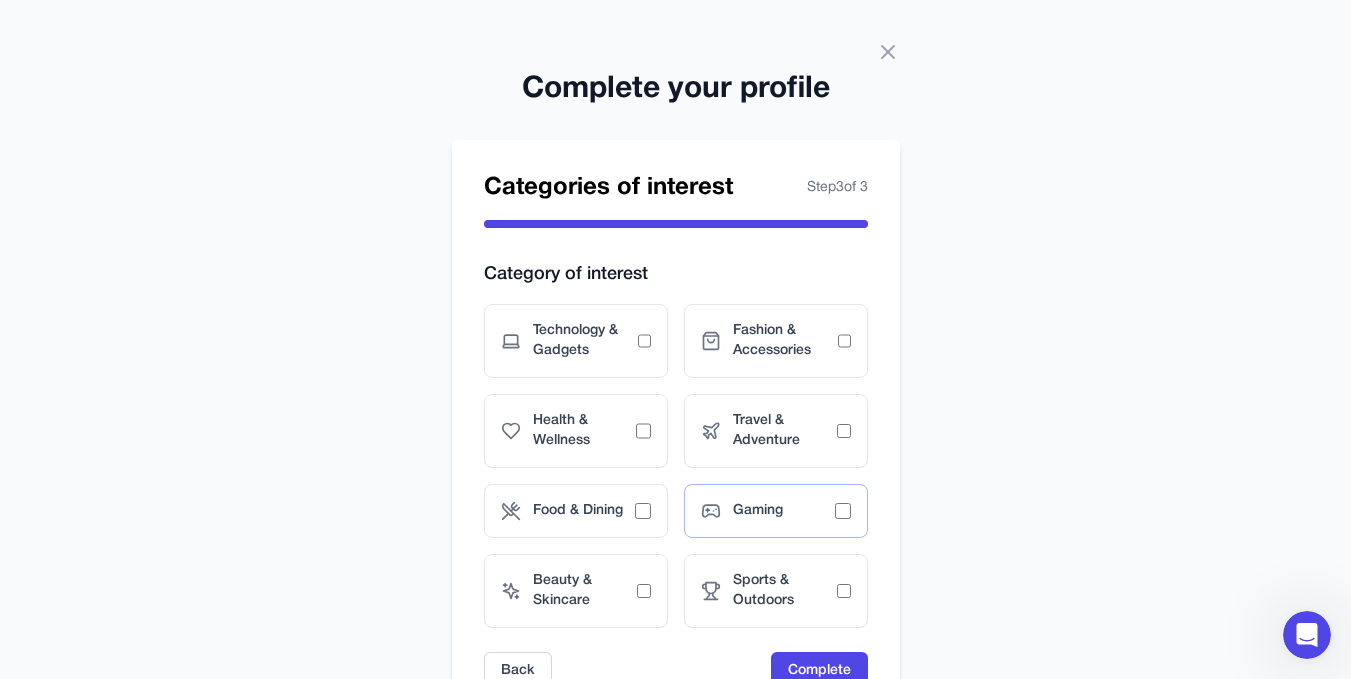 scroll, scrollTop: 191, scrollLeft: 0, axis: vertical 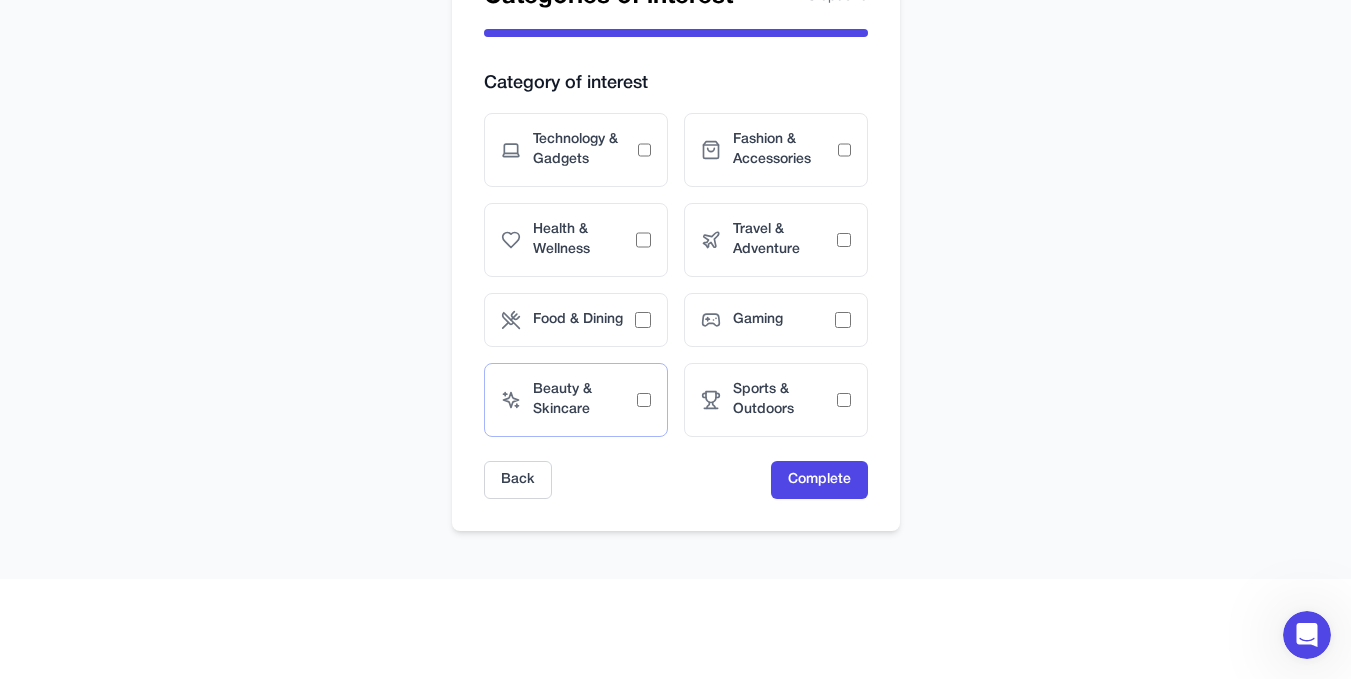click on "Beauty & Skincare" at bounding box center [585, 400] 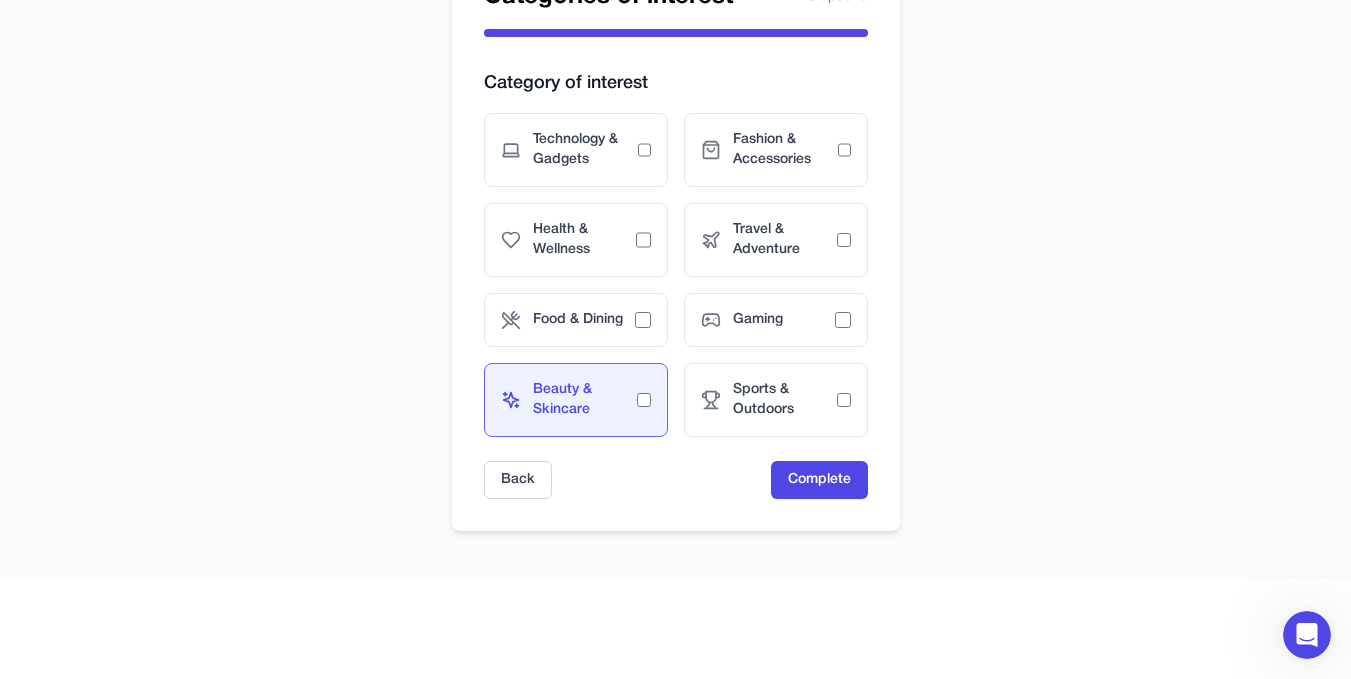 click on "Beauty & Skincare" at bounding box center [585, 400] 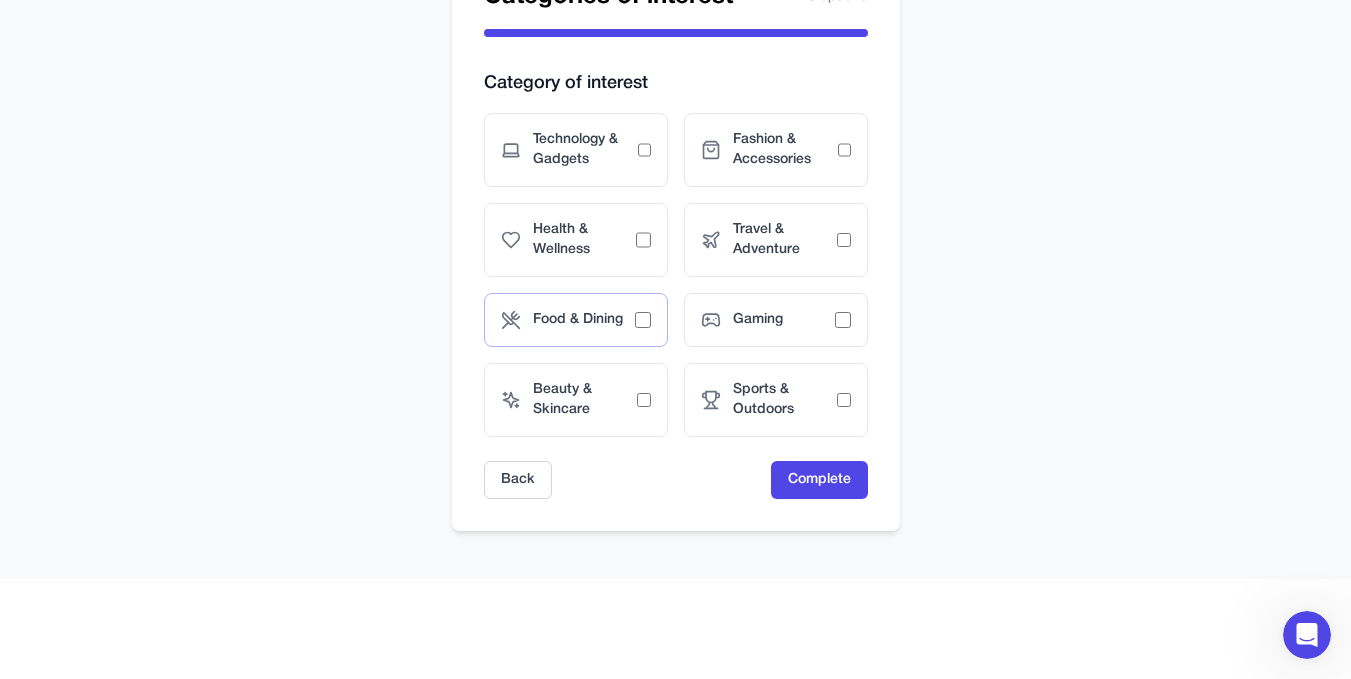 click on "Food & Dining" at bounding box center (584, 320) 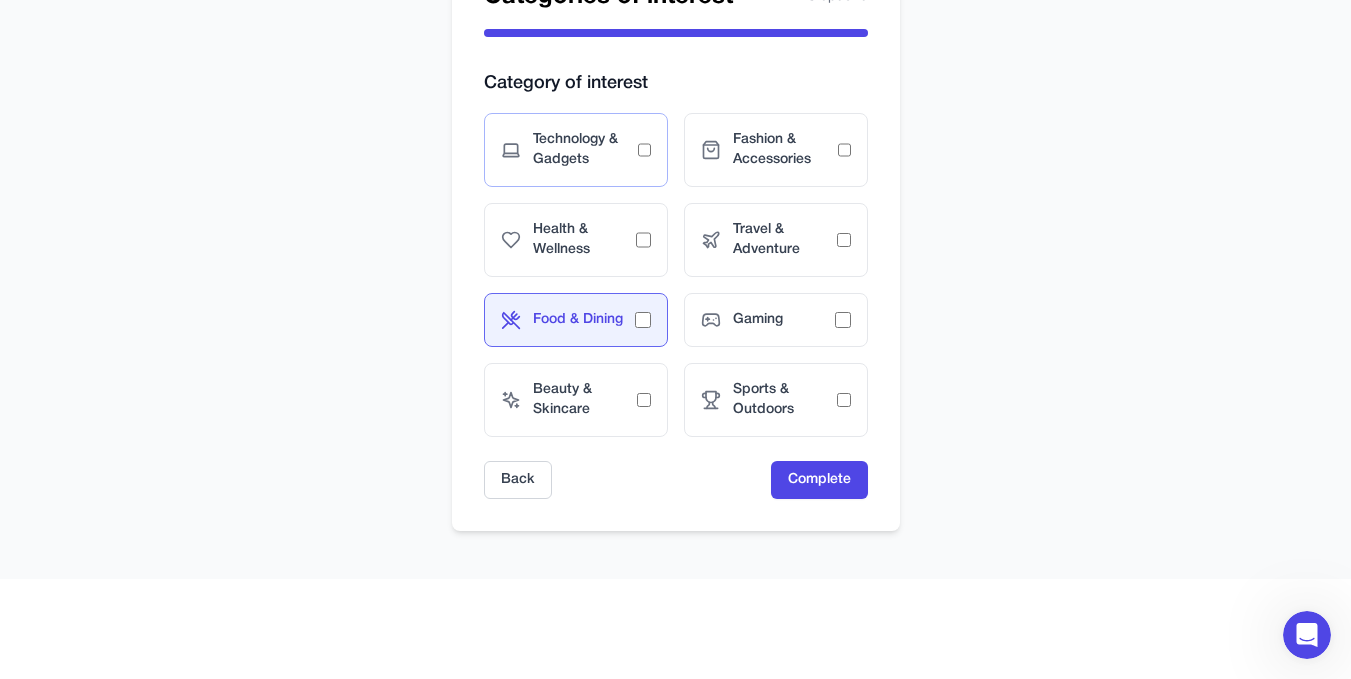 click on "Technology & Gadgets" at bounding box center [585, 150] 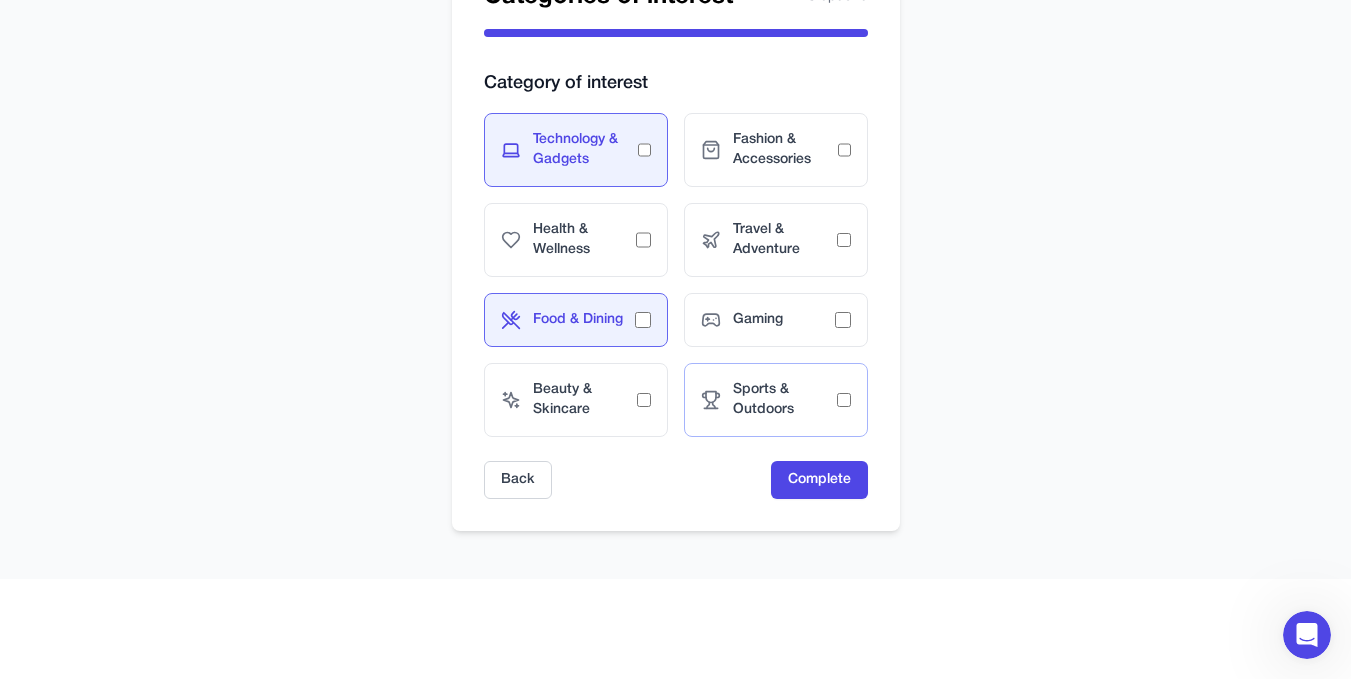 click on "Sports & Outdoors" at bounding box center [785, 400] 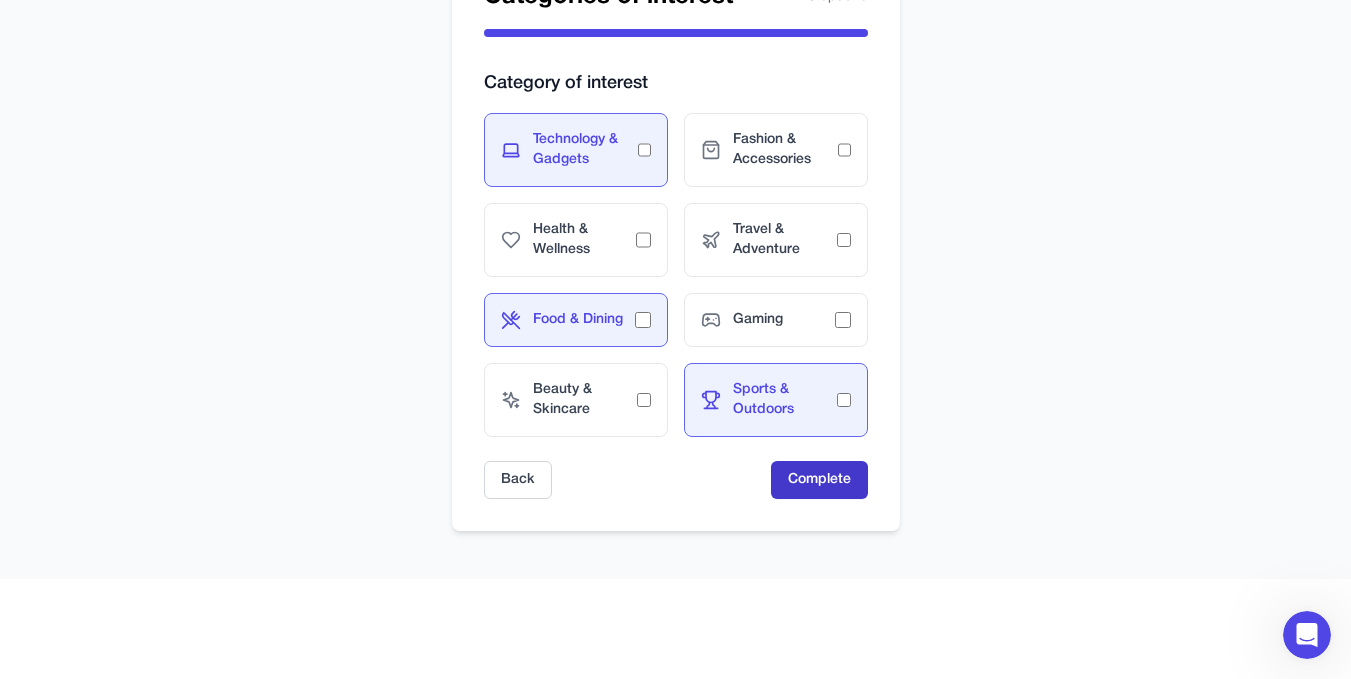 click on "Complete" at bounding box center [819, 480] 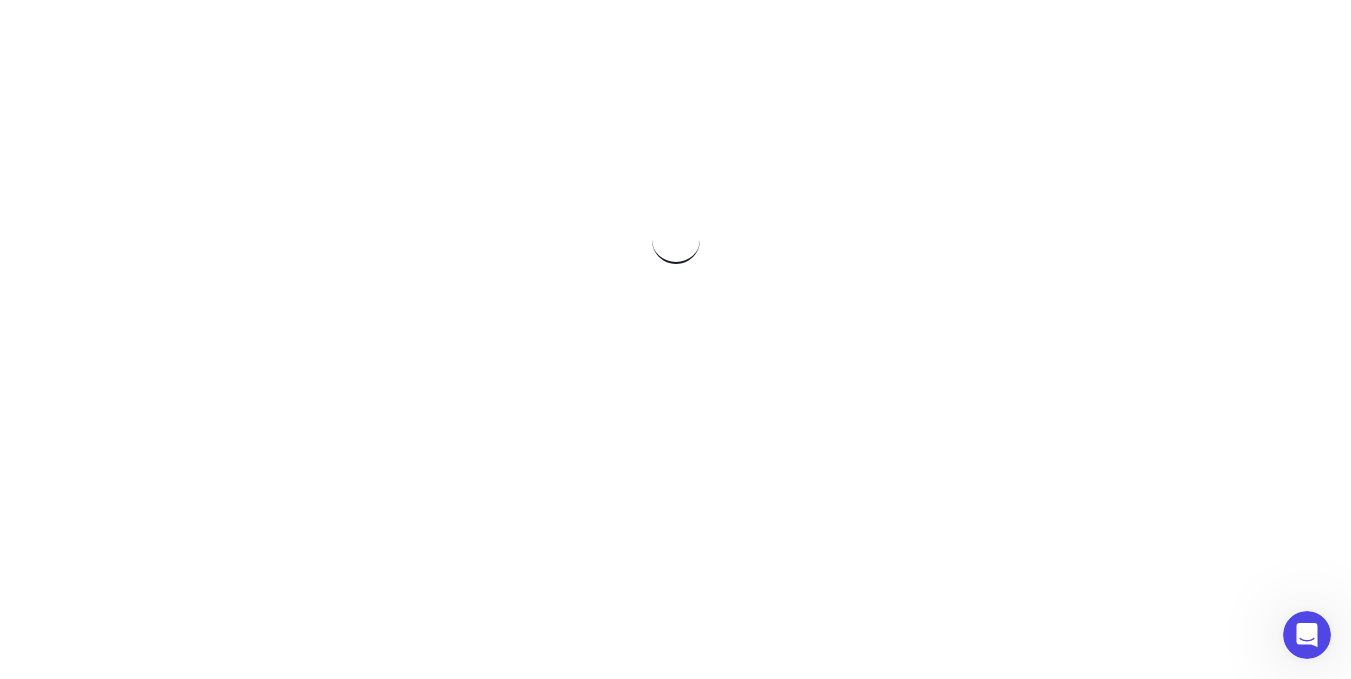 scroll, scrollTop: 191, scrollLeft: 0, axis: vertical 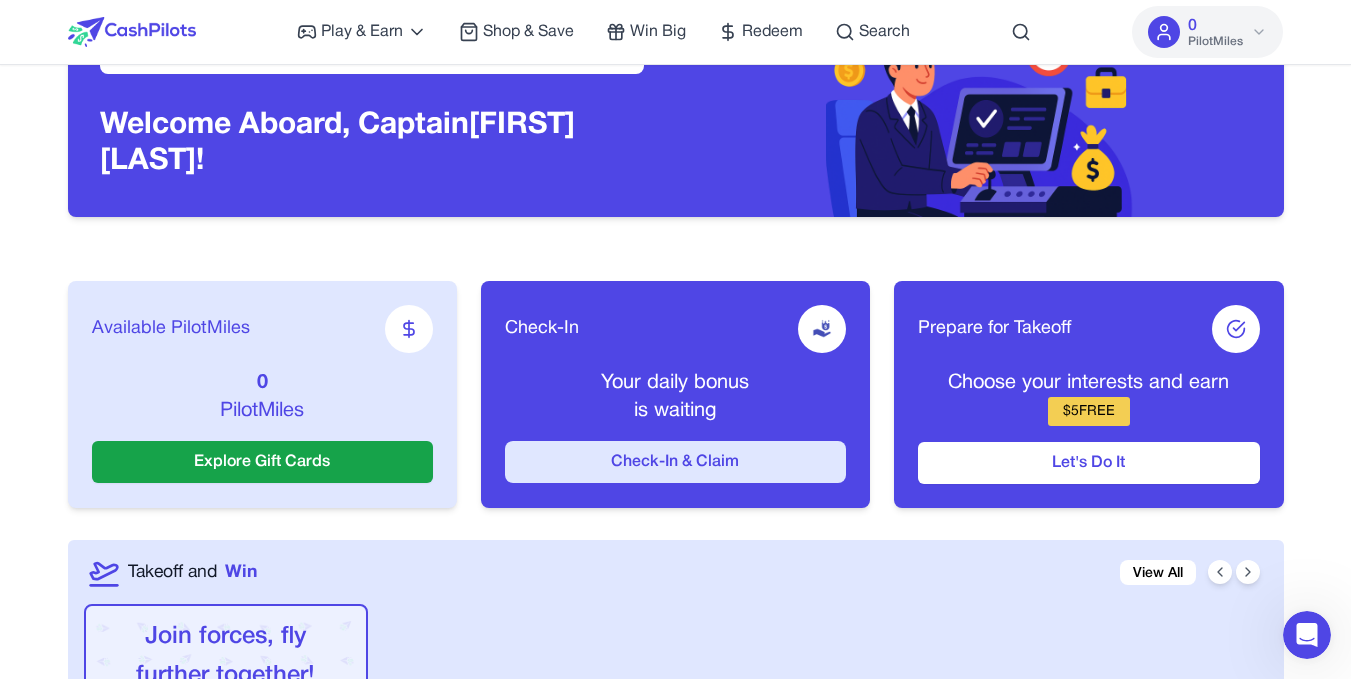 click on "Check-In & Claim" at bounding box center (675, 462) 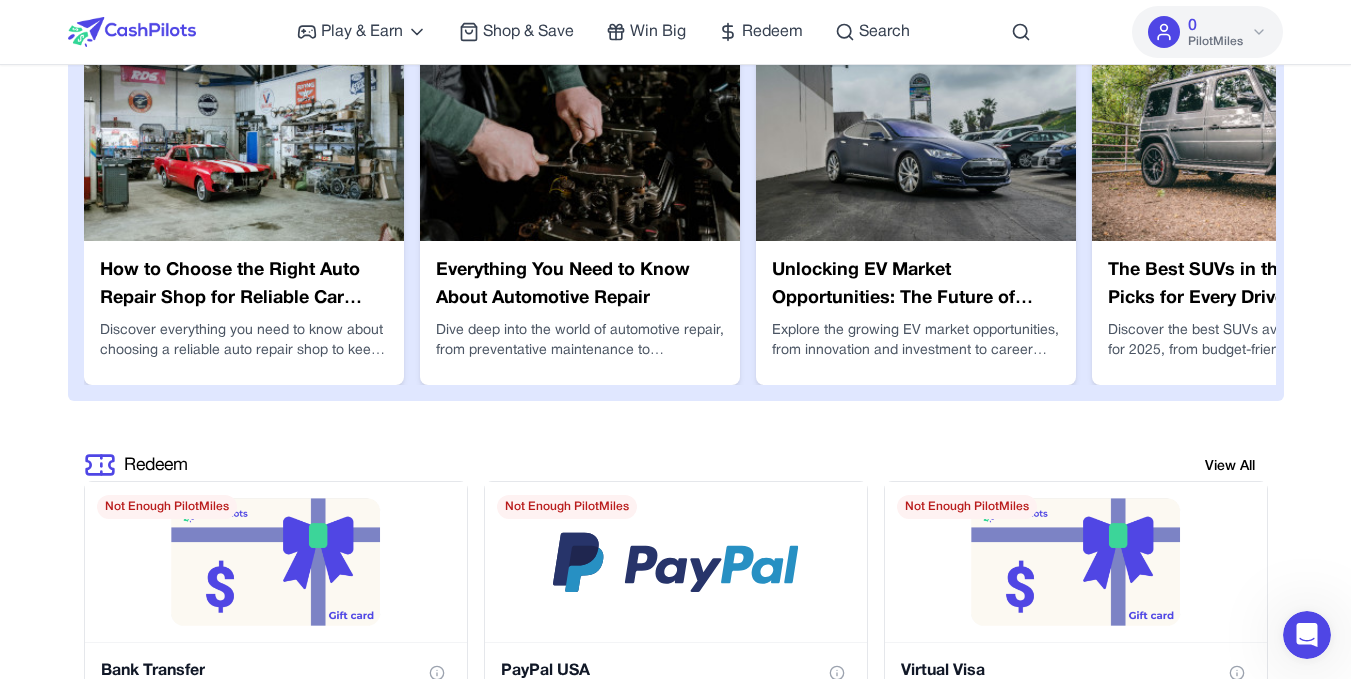 scroll, scrollTop: 3700, scrollLeft: 0, axis: vertical 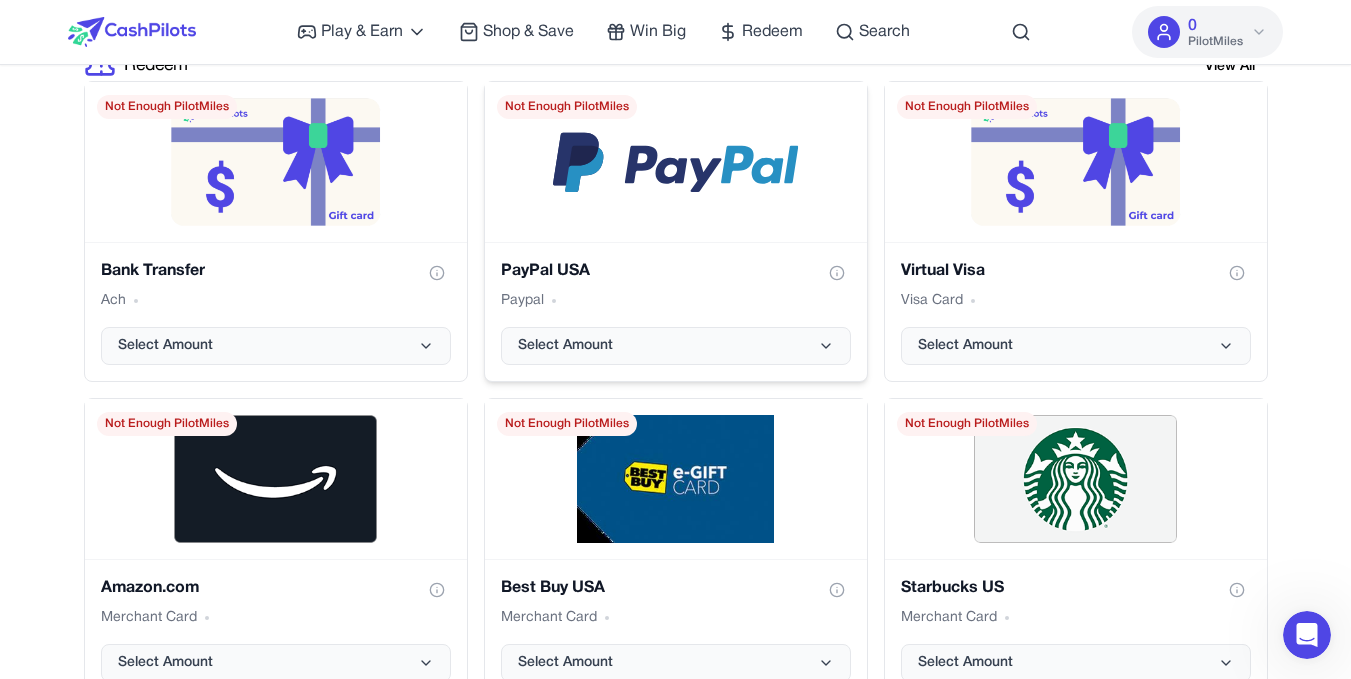 click on "PayPal [COUNTRY] Paypal Select Amount" at bounding box center [676, 311] 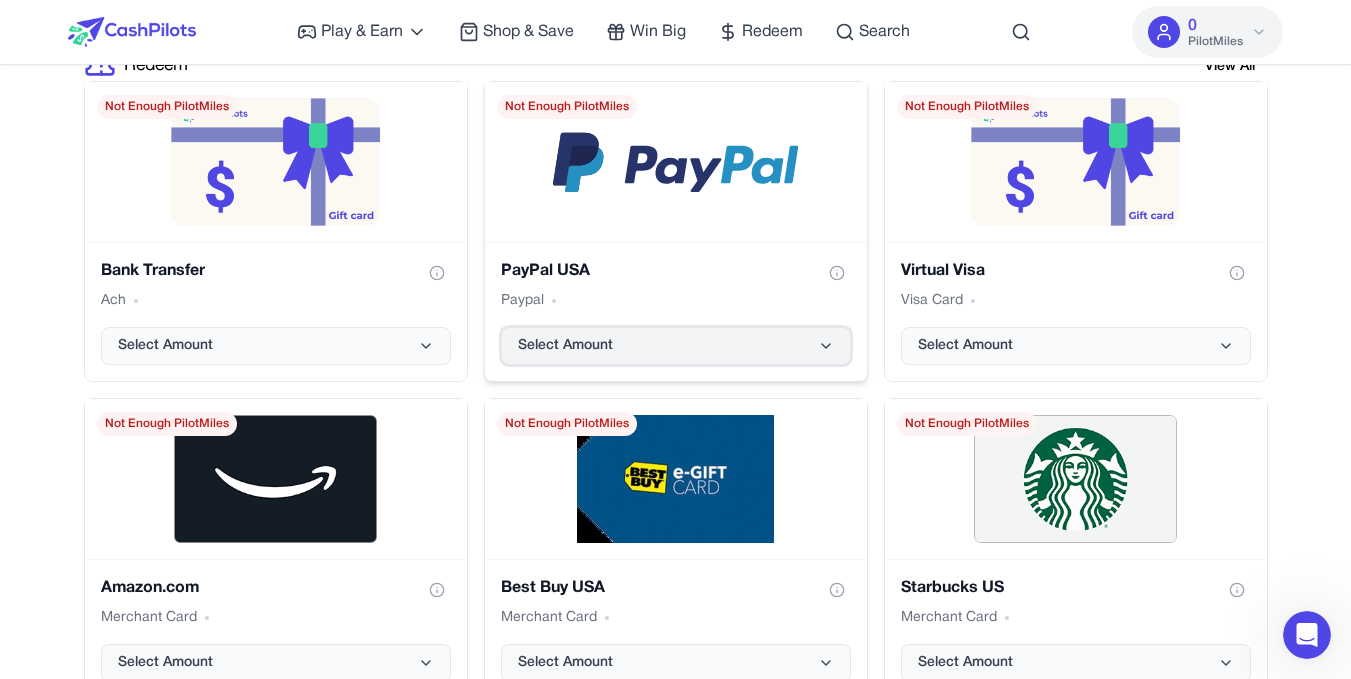 click on "Select Amount" at bounding box center (676, 346) 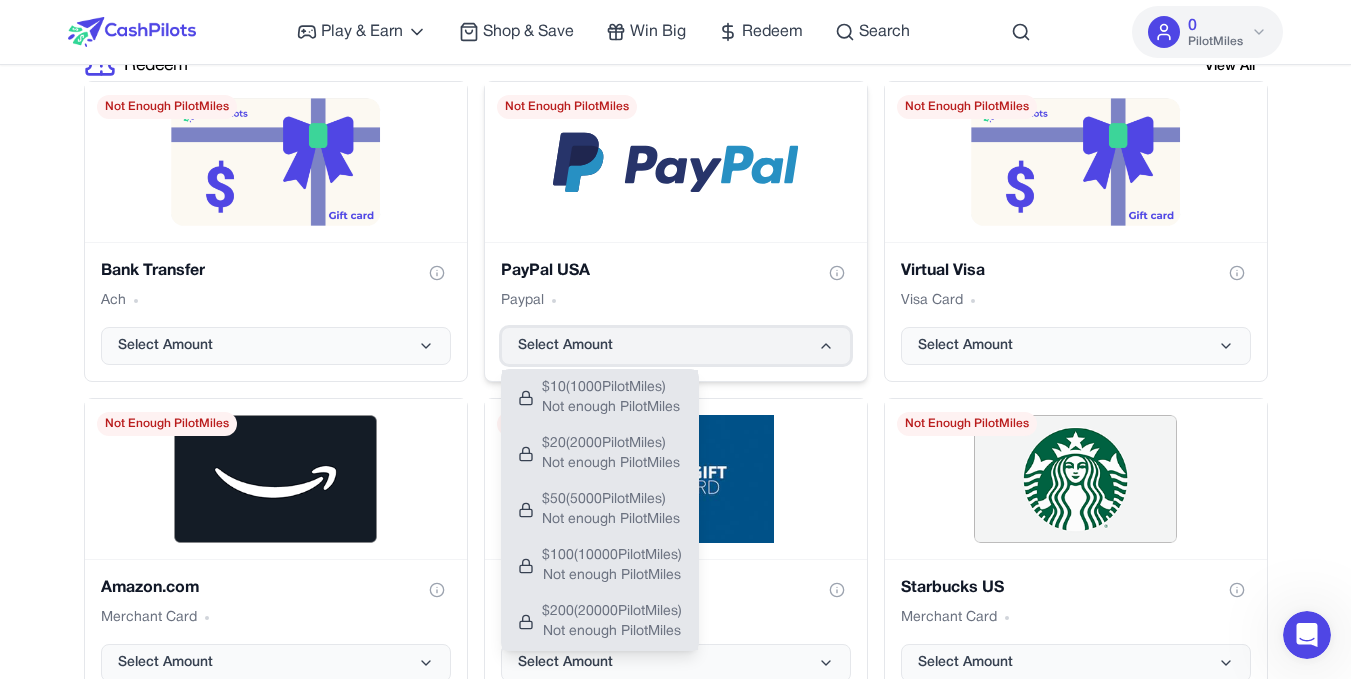 click on "Select Amount" at bounding box center [676, 346] 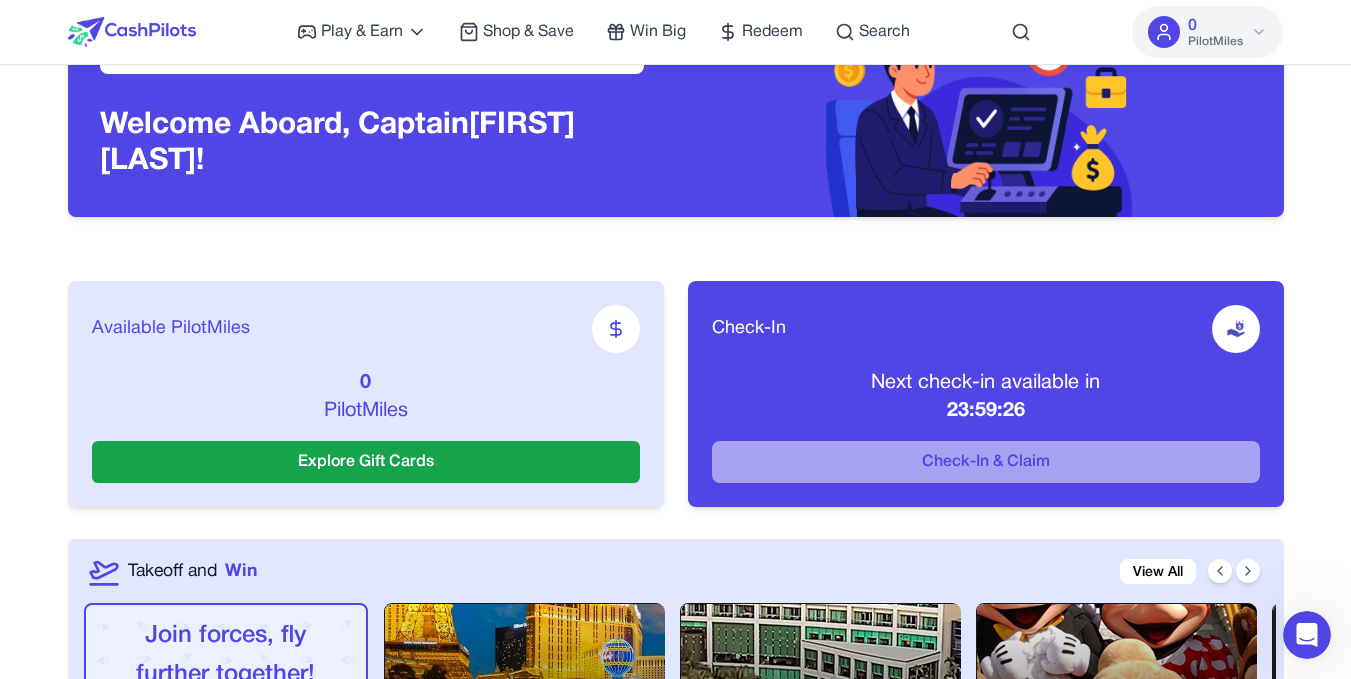 scroll, scrollTop: 0, scrollLeft: 0, axis: both 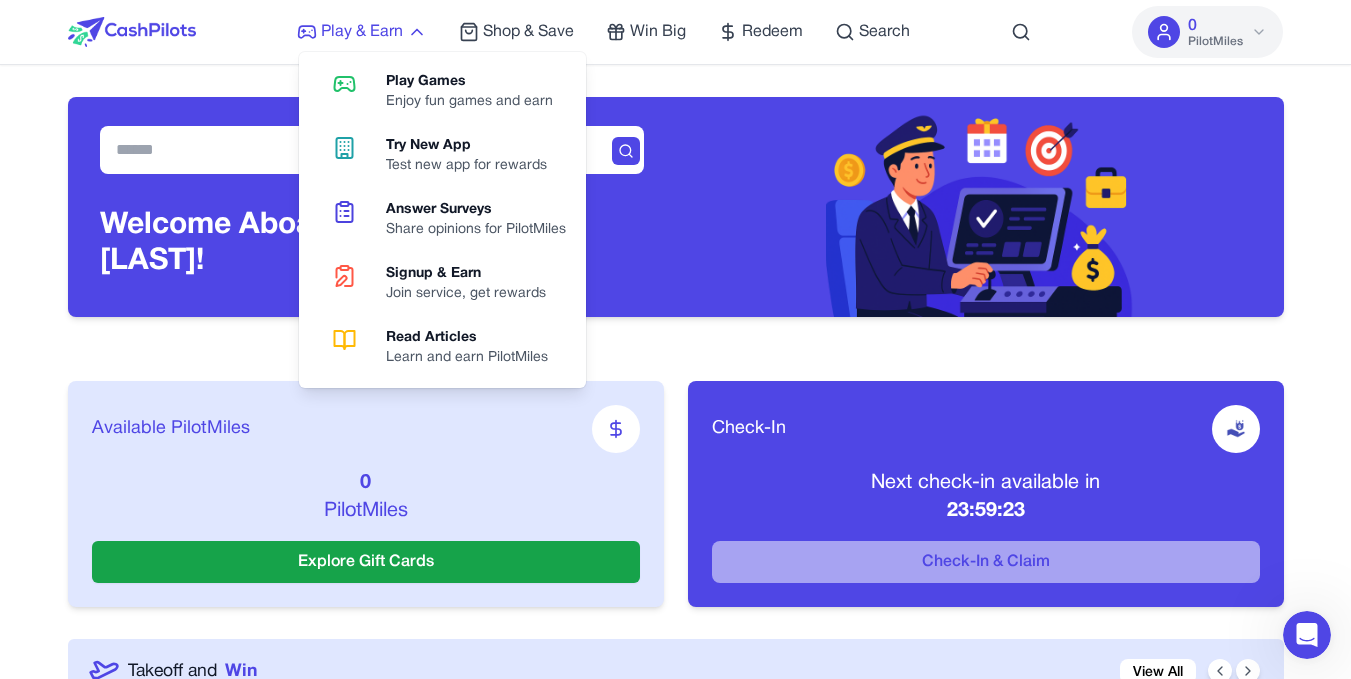 click on "Play & Earn" at bounding box center [362, 32] 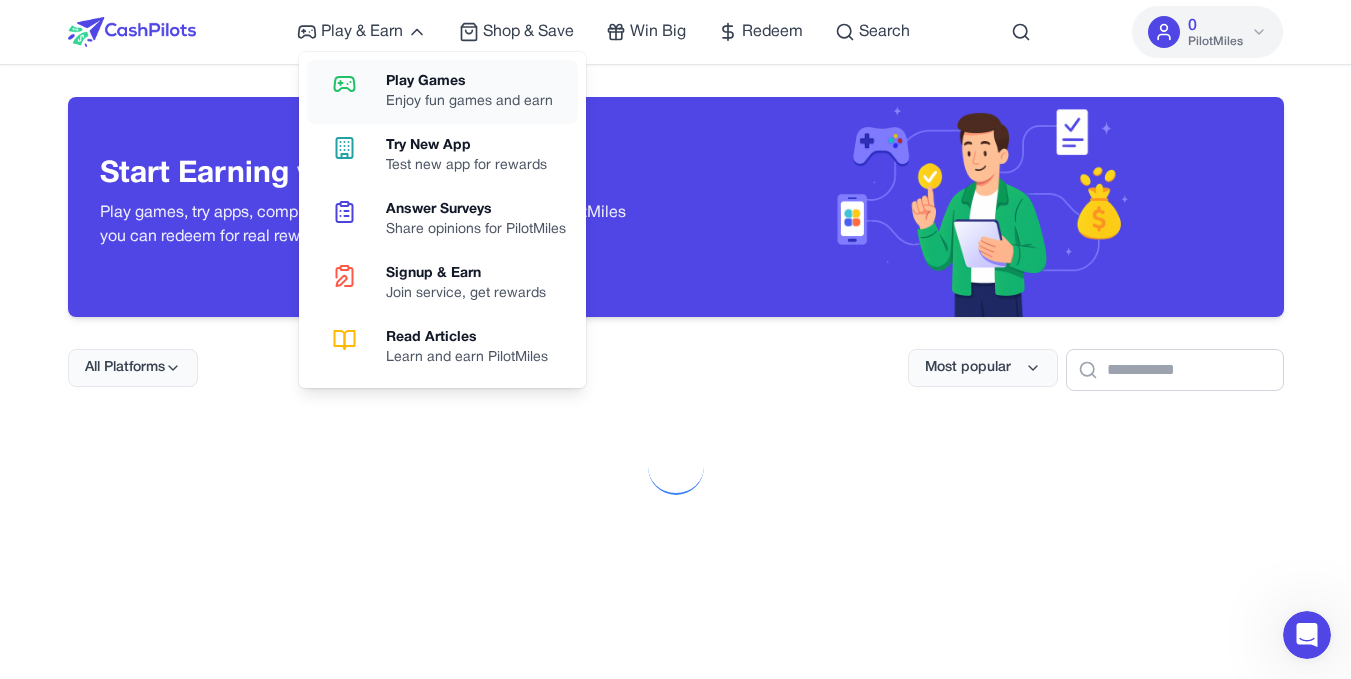 click on "Enjoy fun games and earn" at bounding box center (469, 102) 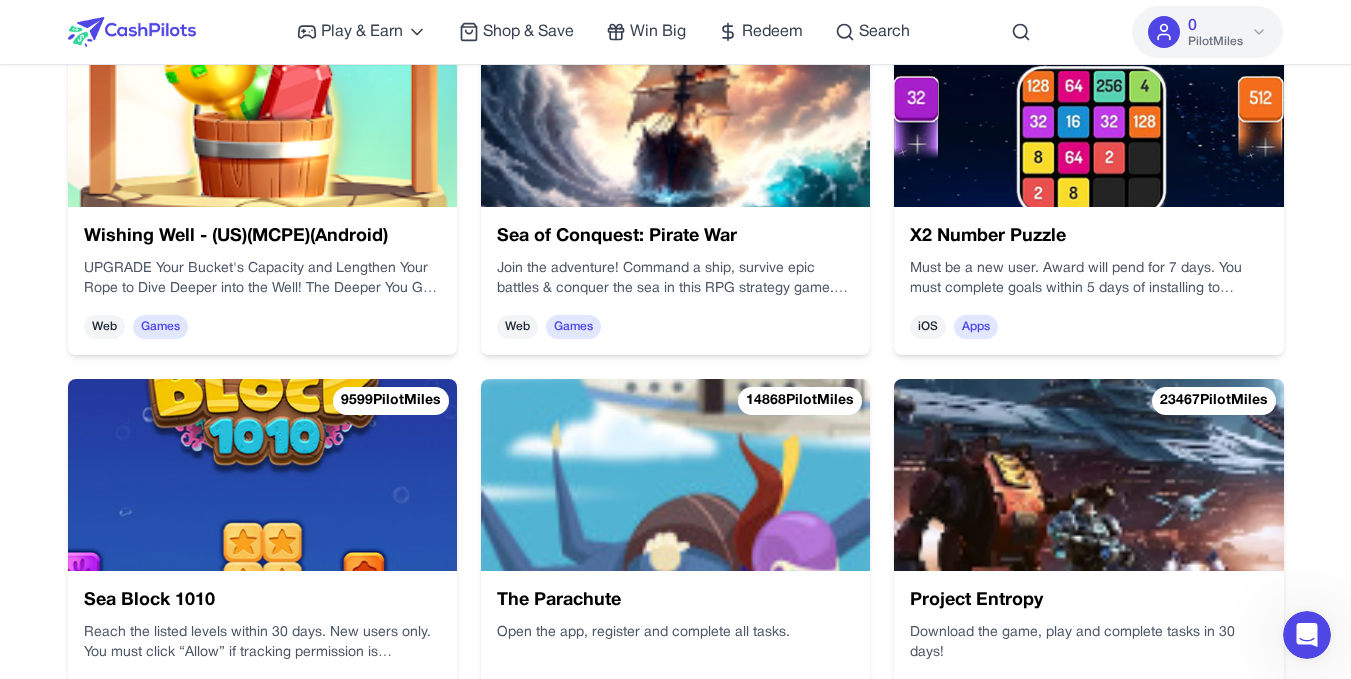 scroll, scrollTop: 1300, scrollLeft: 0, axis: vertical 